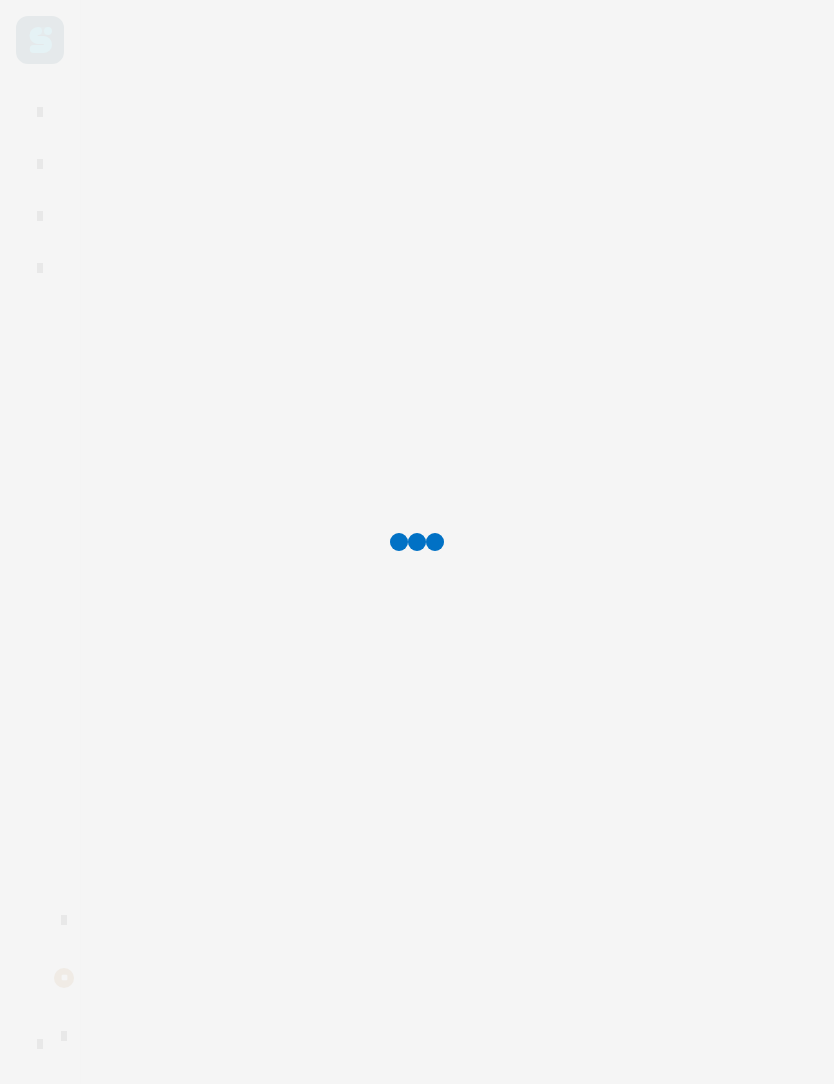 scroll, scrollTop: 0, scrollLeft: 0, axis: both 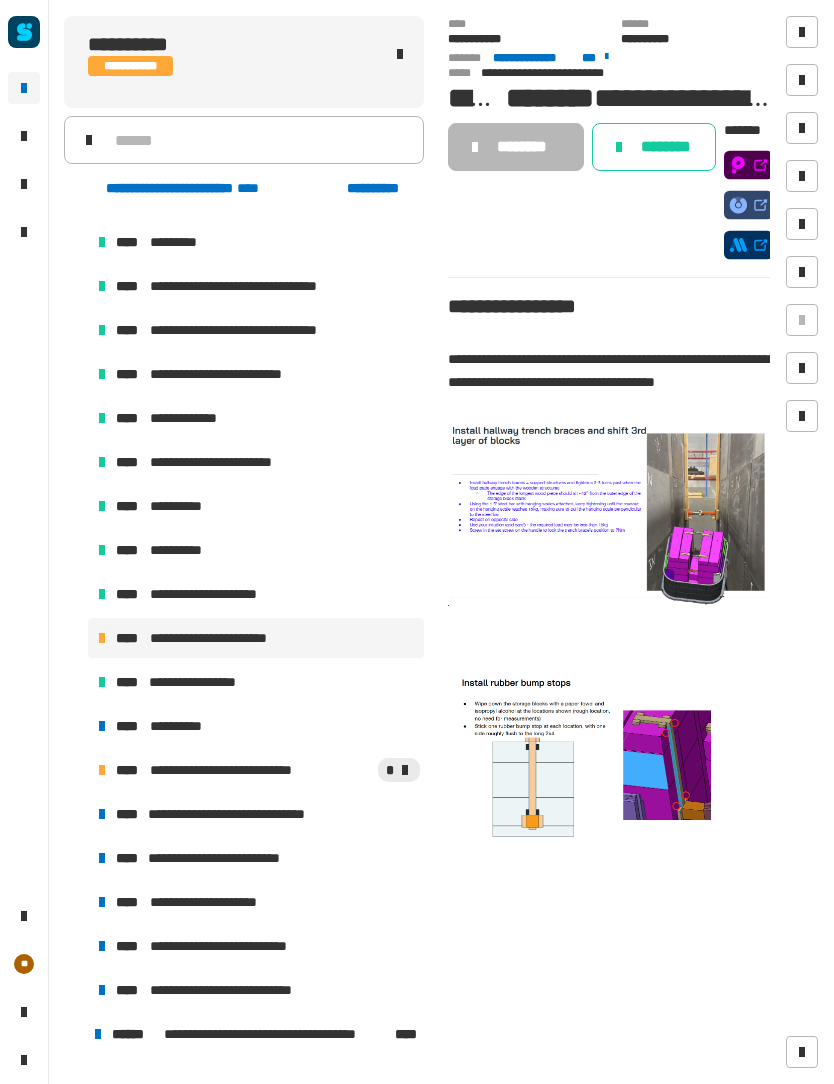 click on "**********" 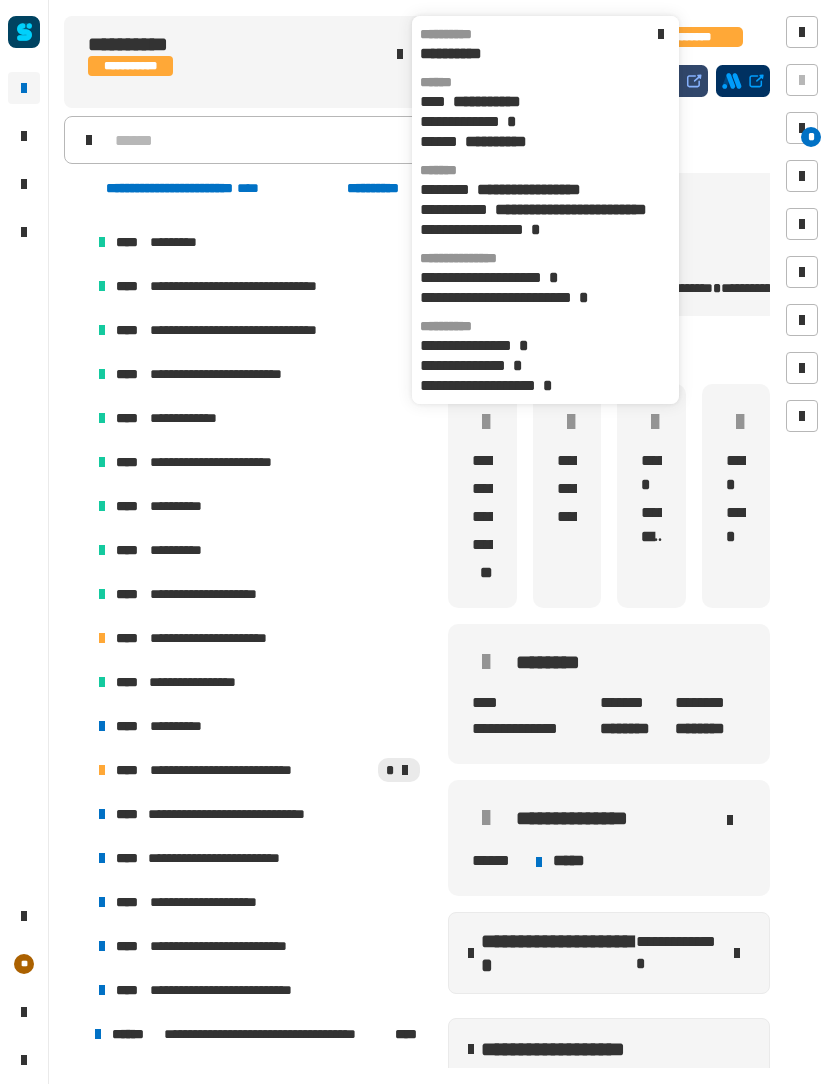 click 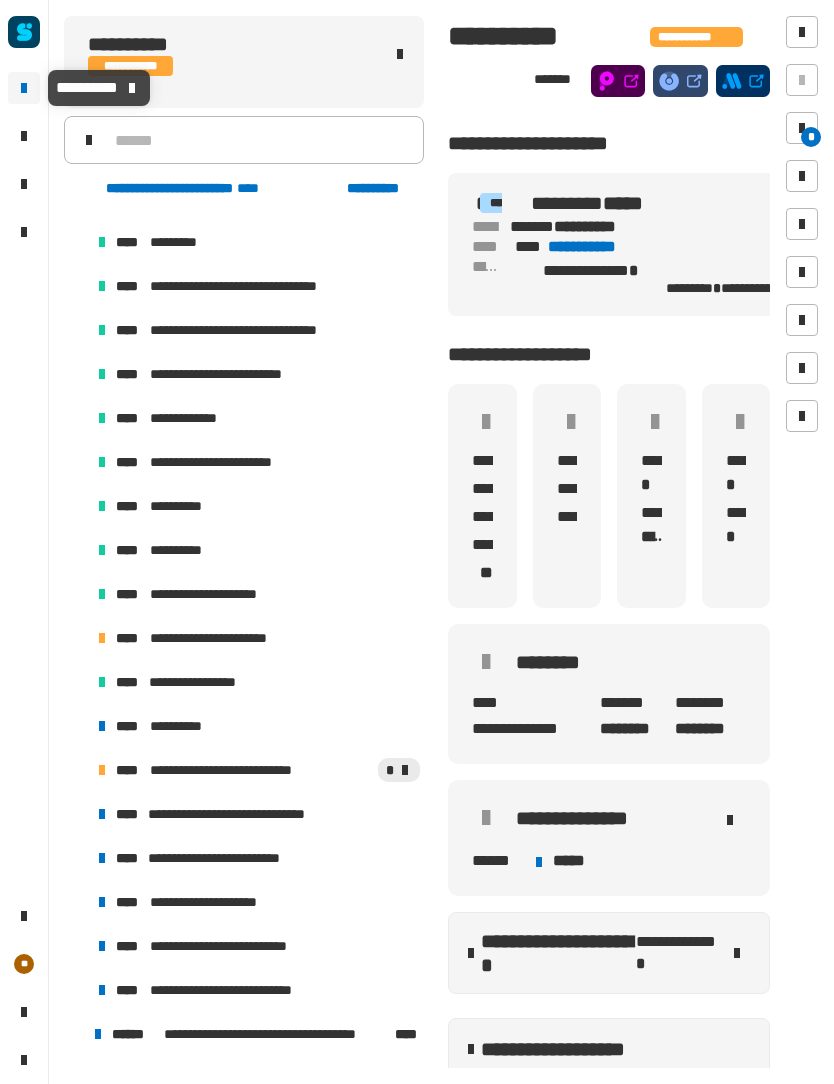 click 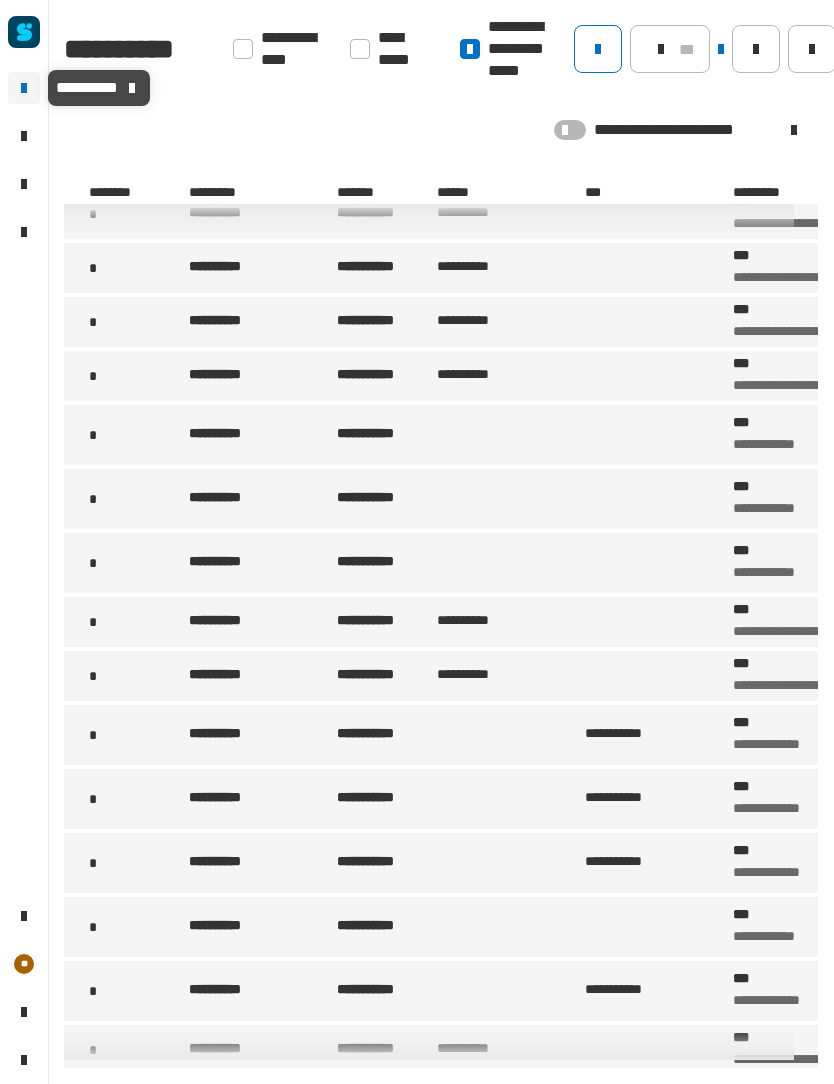 scroll, scrollTop: 141, scrollLeft: 0, axis: vertical 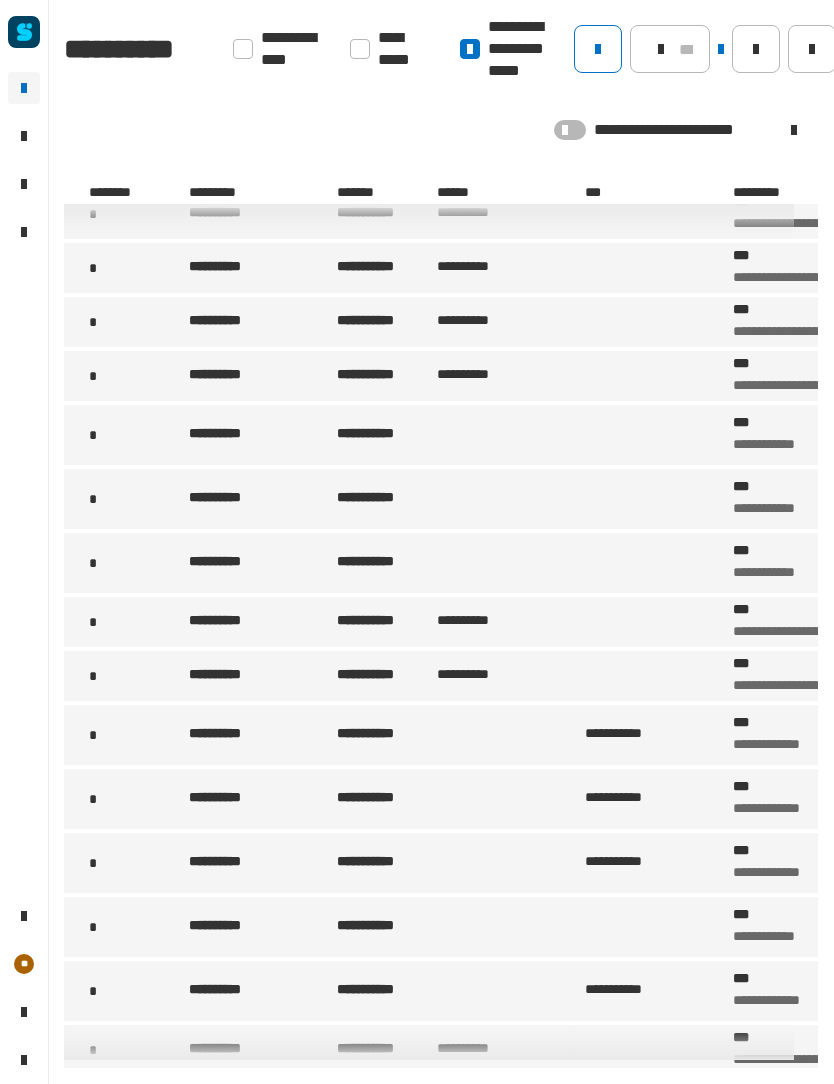 click on "**********" at bounding box center [261, 676] 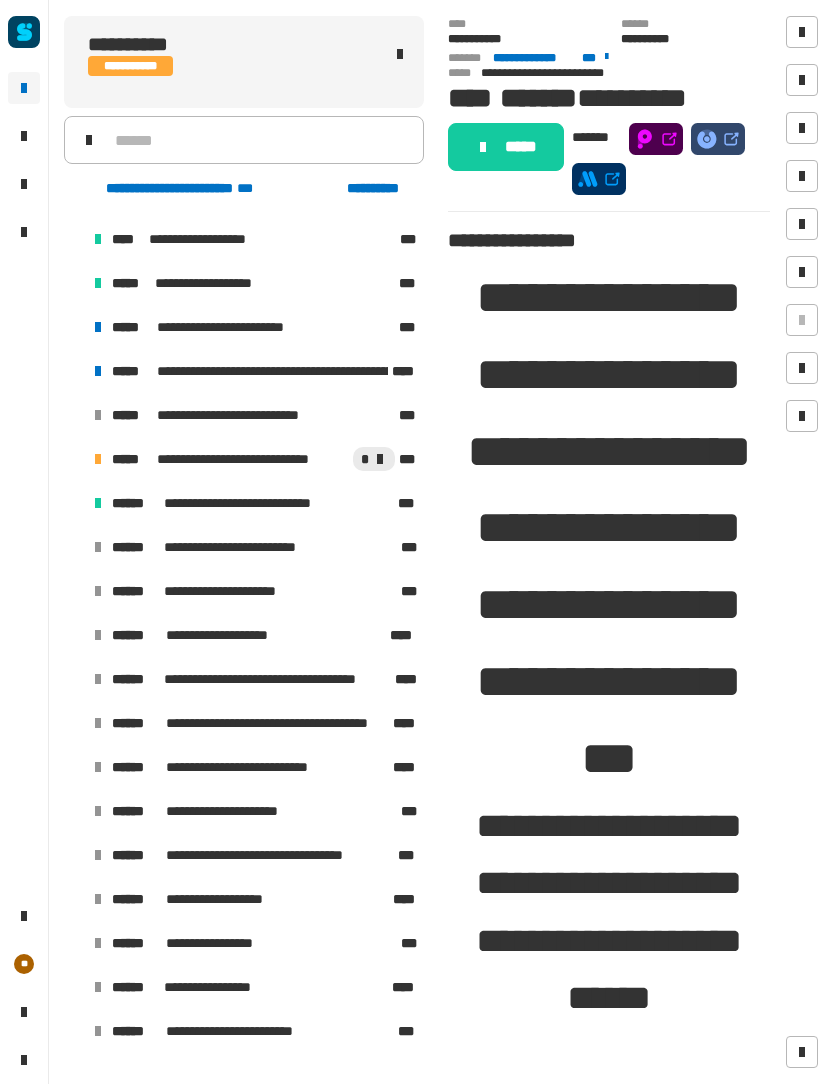 scroll, scrollTop: 391, scrollLeft: 0, axis: vertical 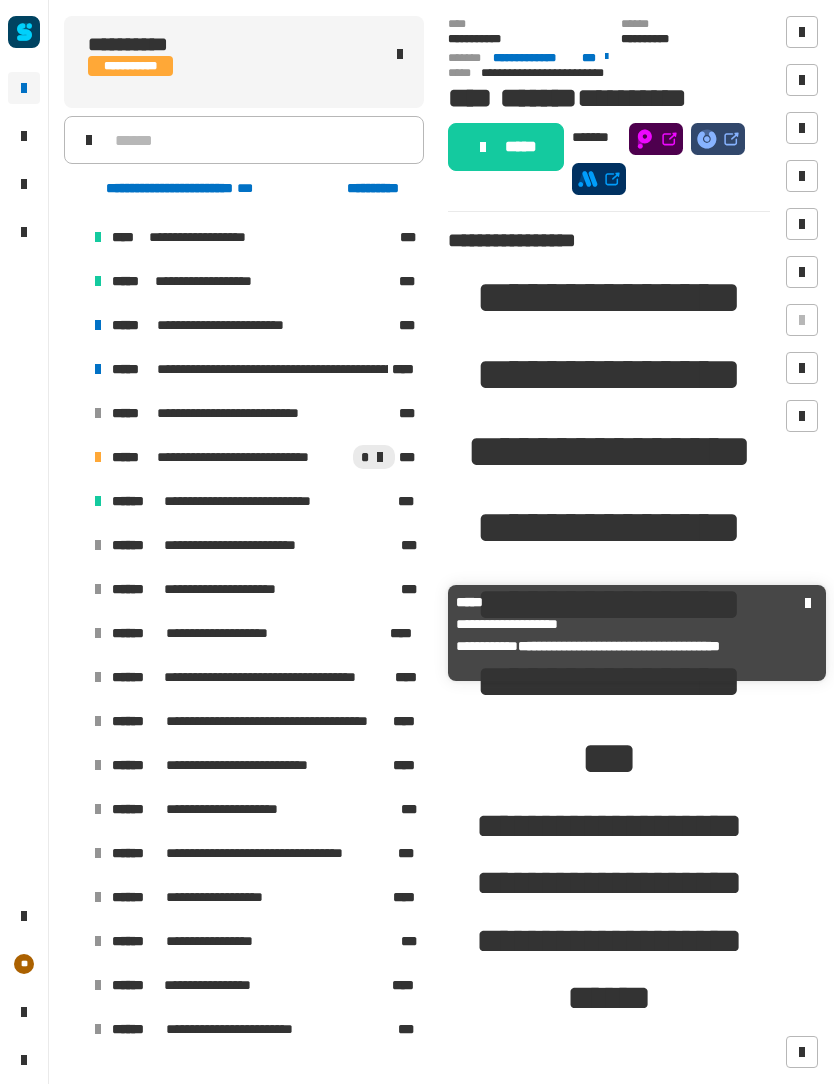 click on "**********" at bounding box center (254, 633) 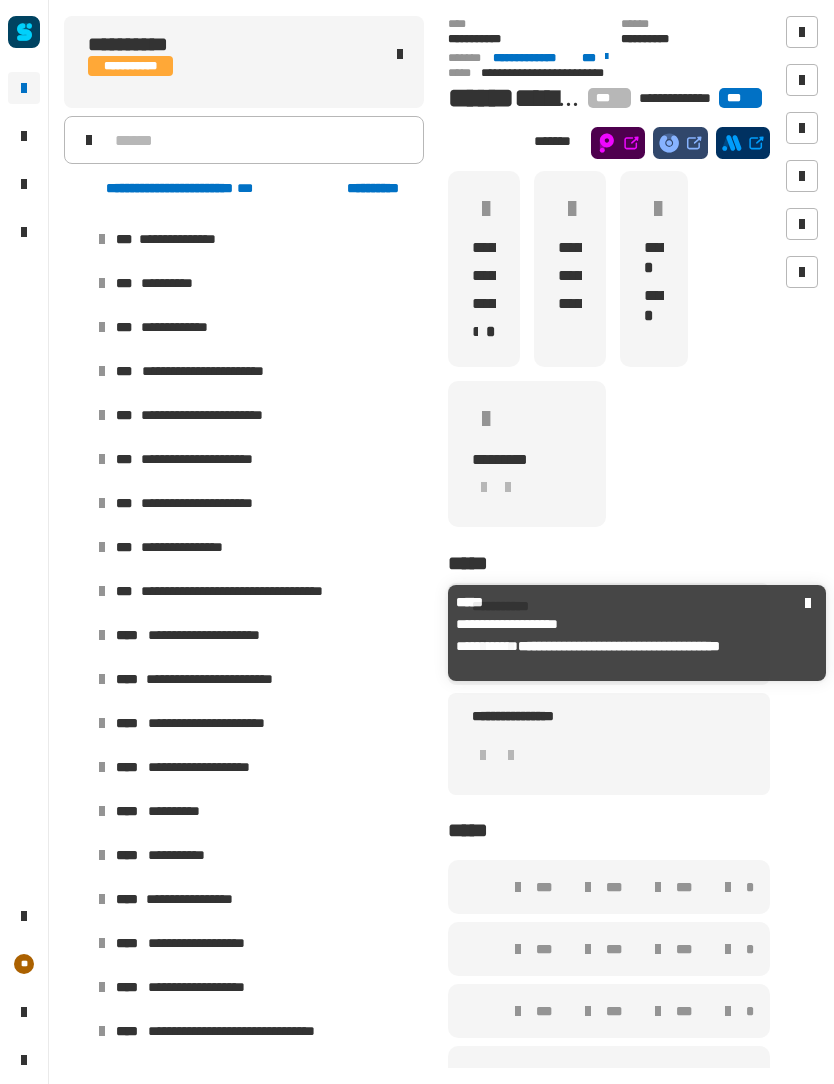 scroll, scrollTop: 872, scrollLeft: 0, axis: vertical 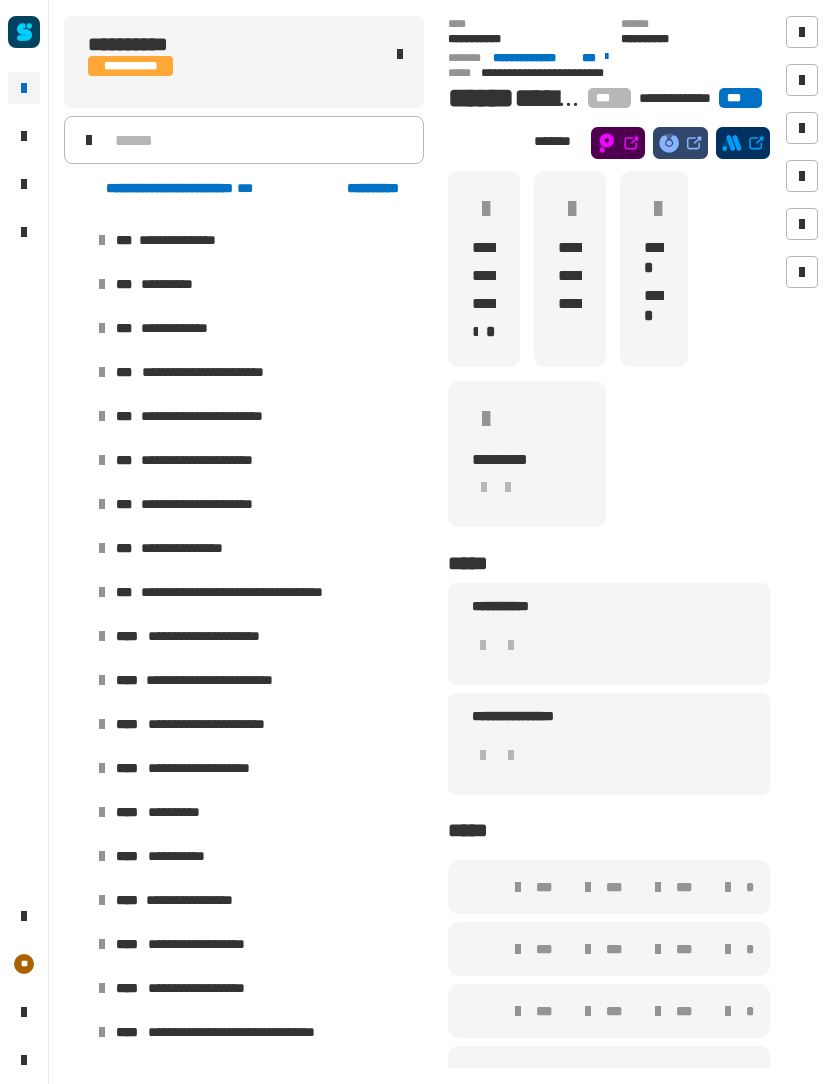 click on "**********" at bounding box center (213, 372) 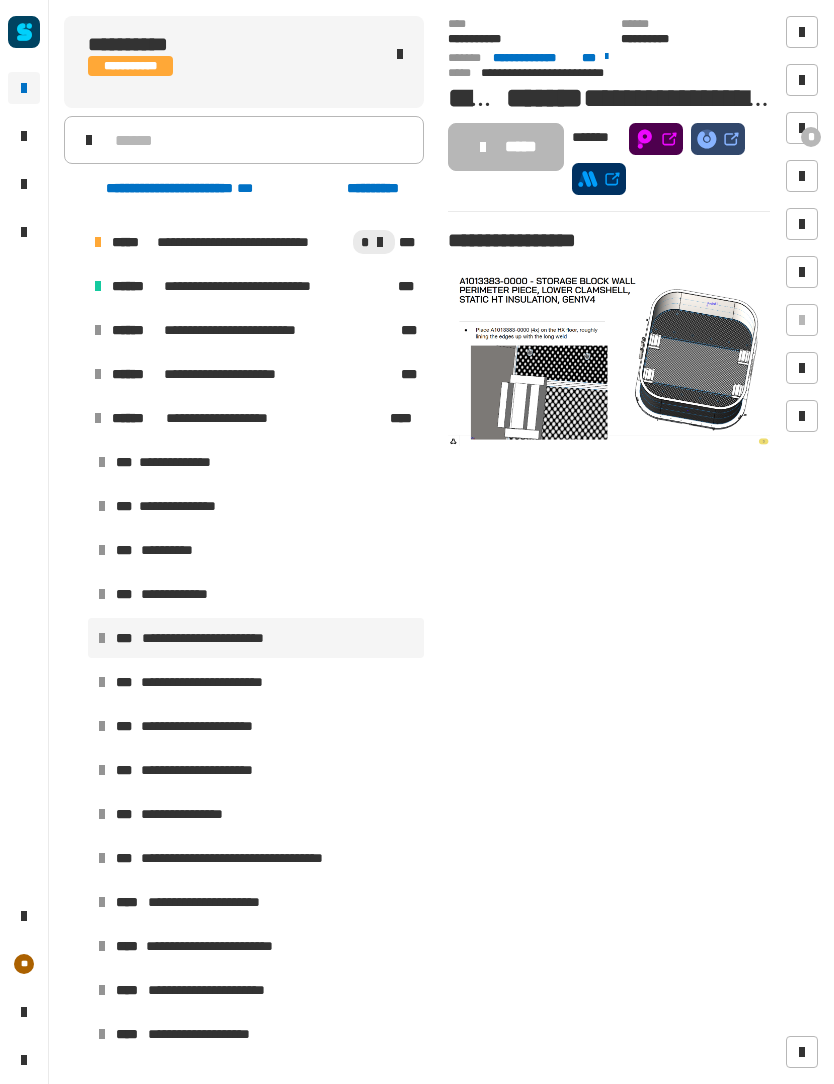 click on "**********" at bounding box center [213, 682] 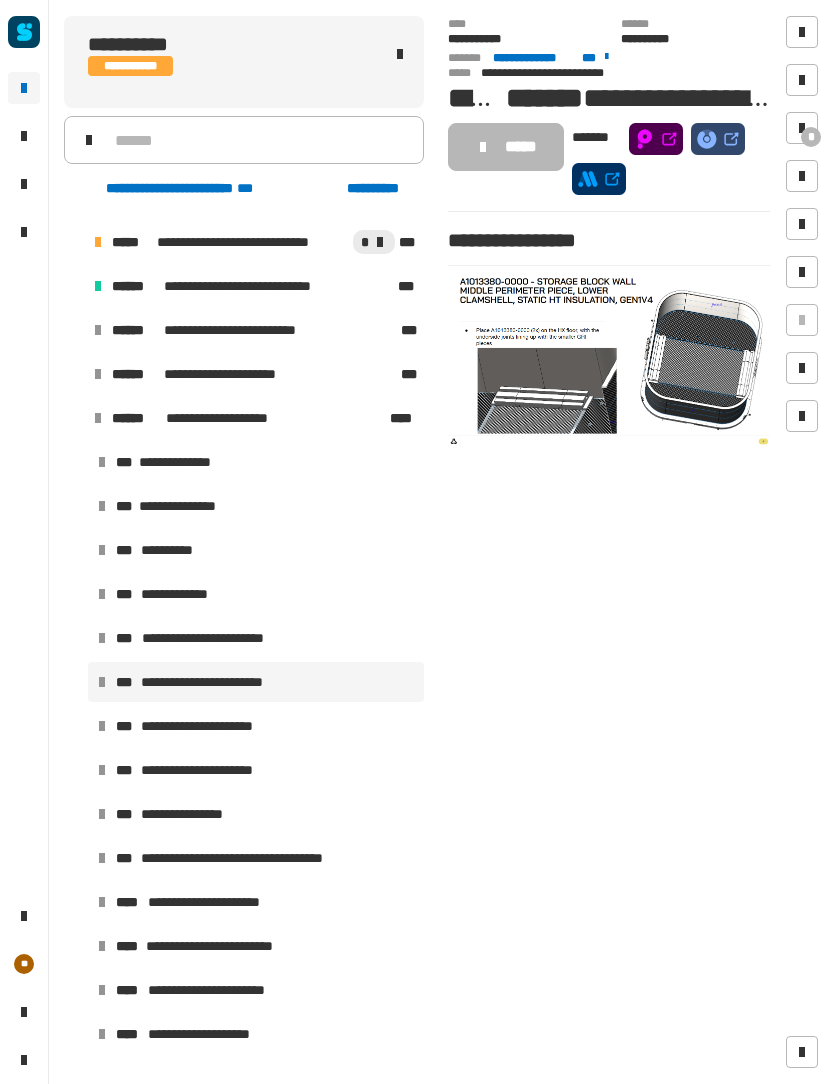 click on "**********" at bounding box center [204, 726] 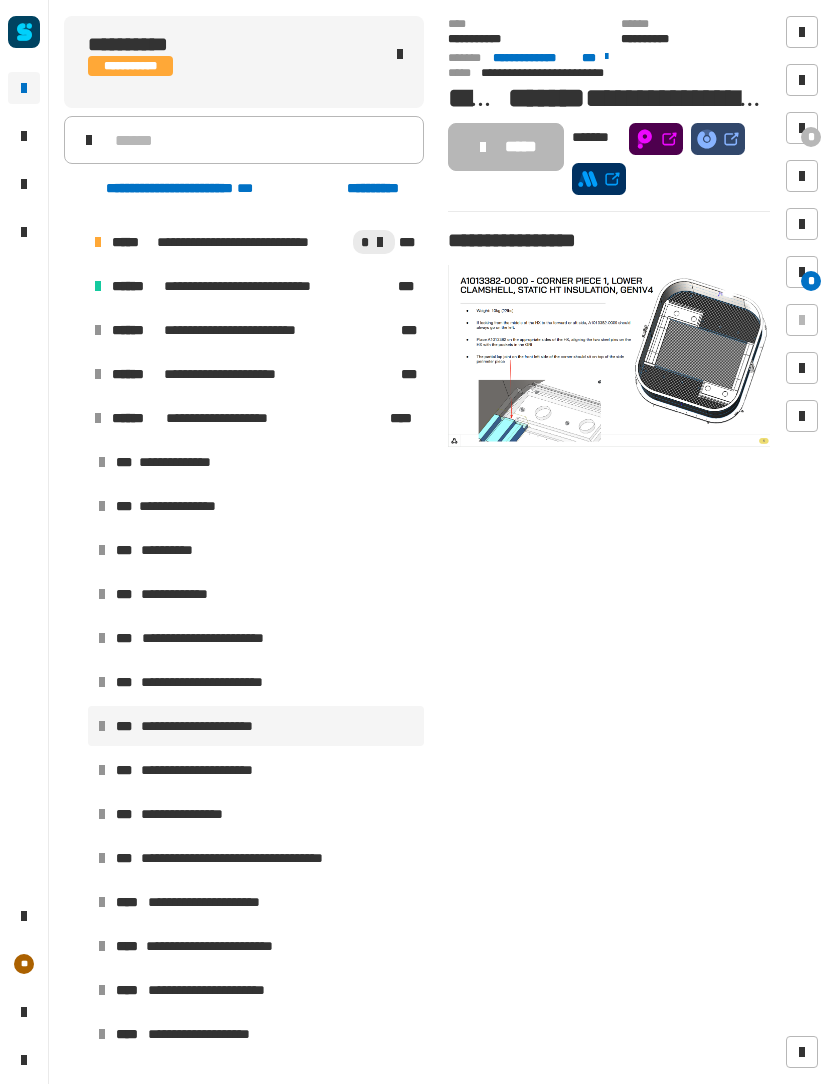 click at bounding box center [802, 272] 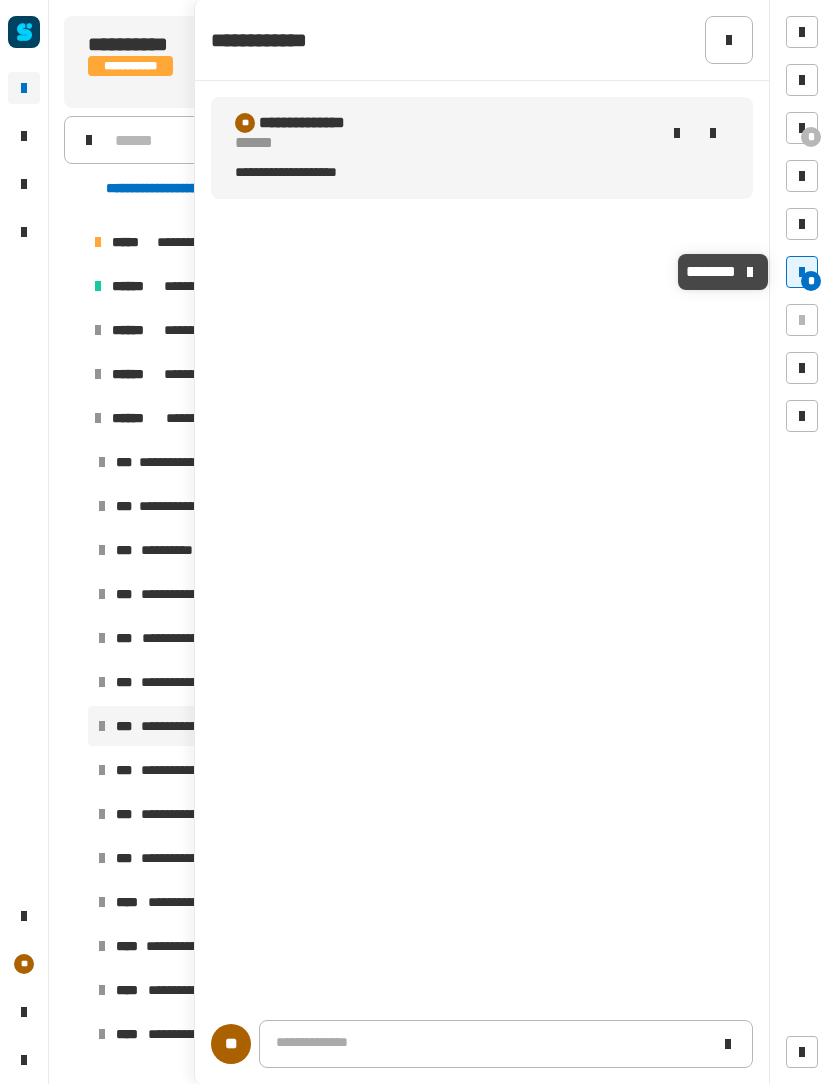 click 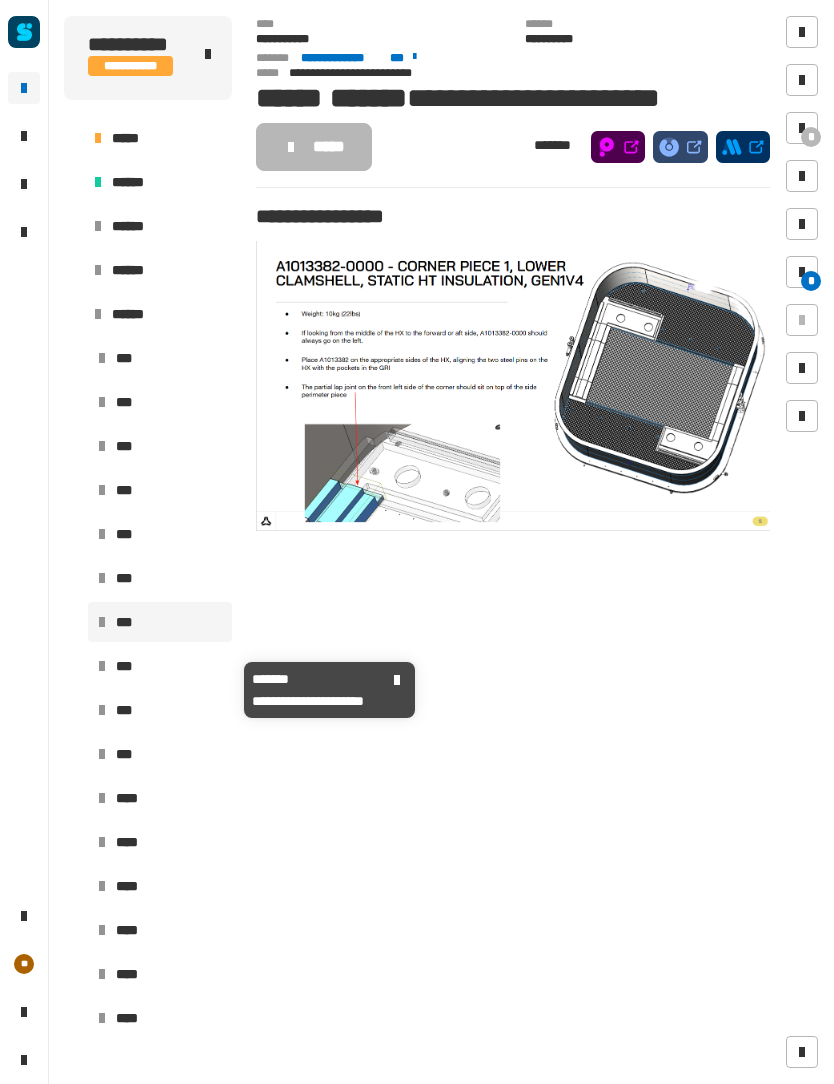 click on "***" at bounding box center [160, 666] 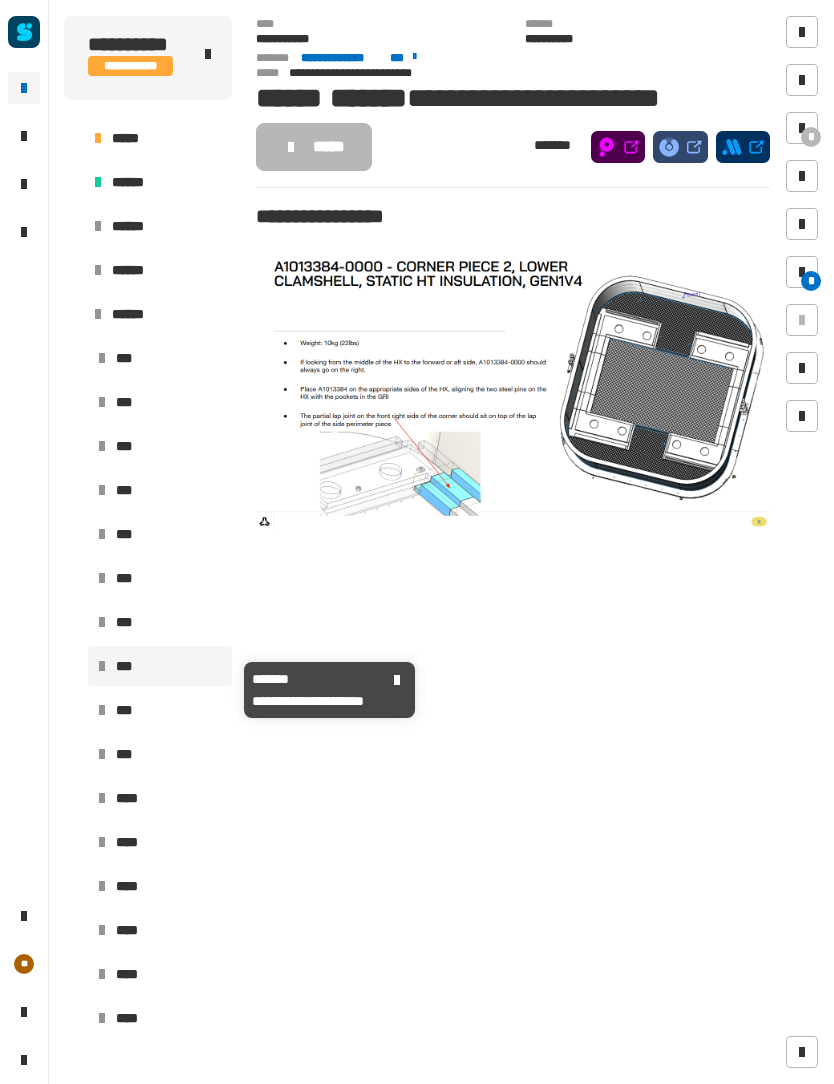 click at bounding box center (802, 272) 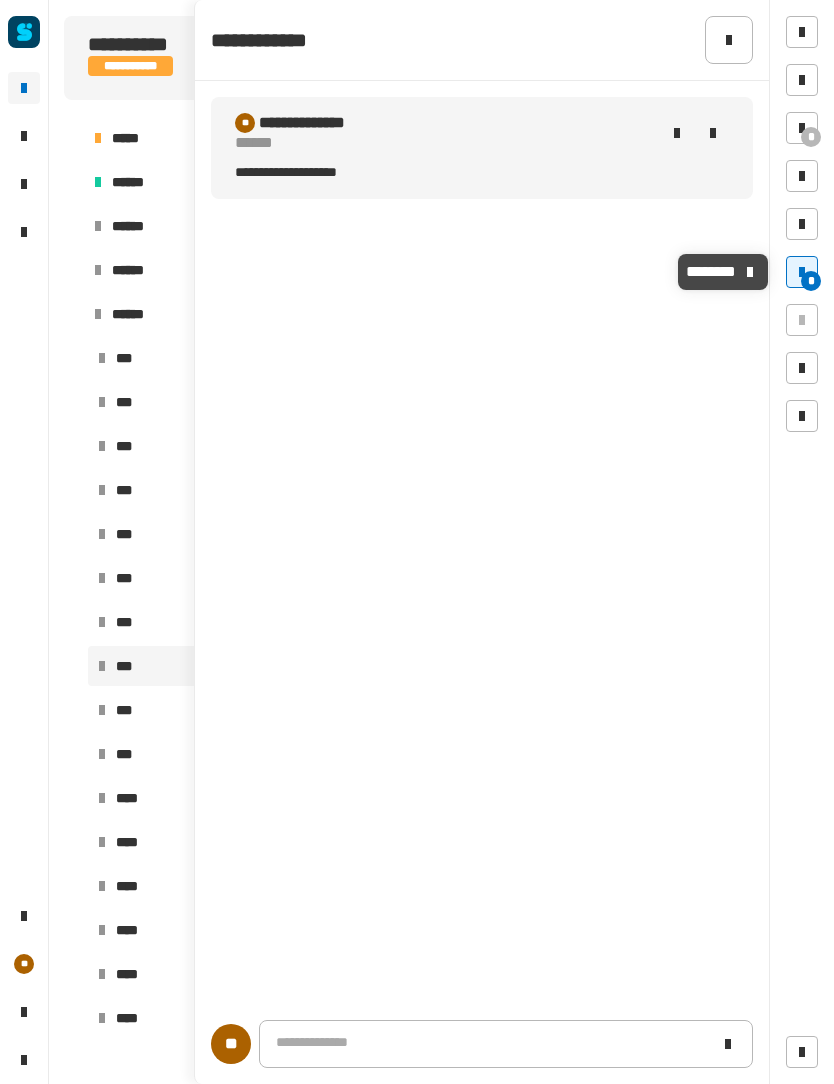 click at bounding box center [802, 272] 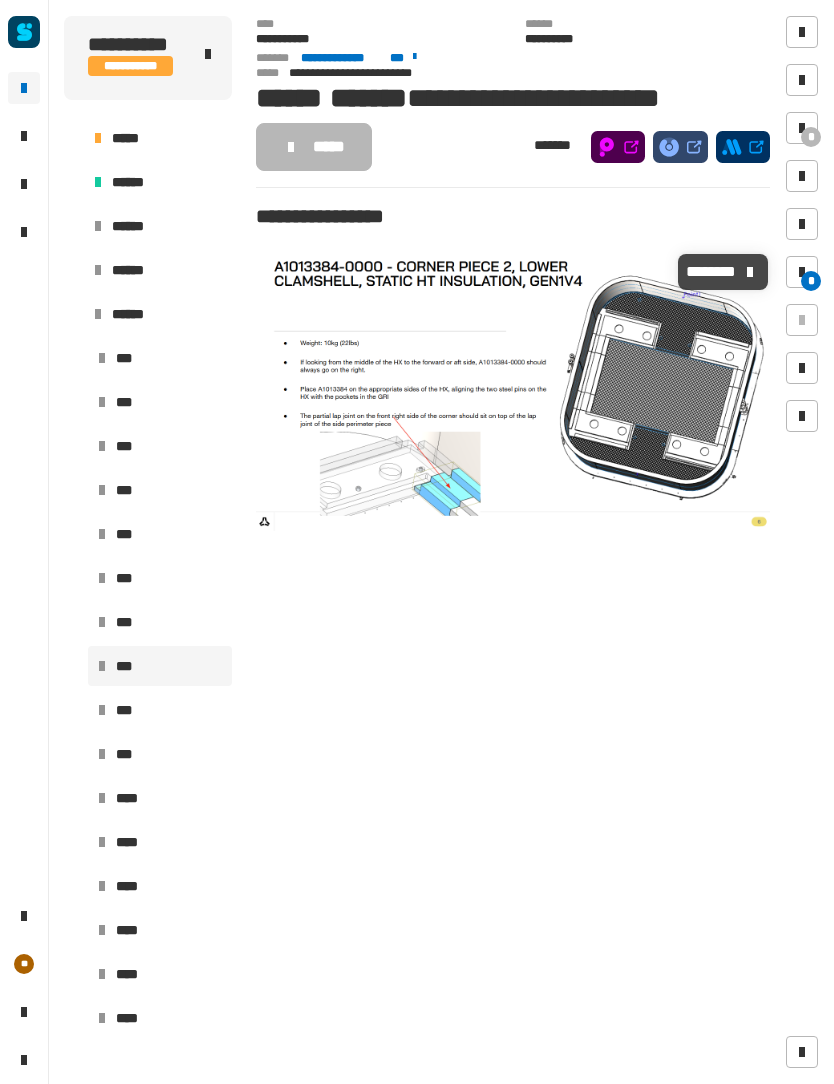 click at bounding box center [802, 272] 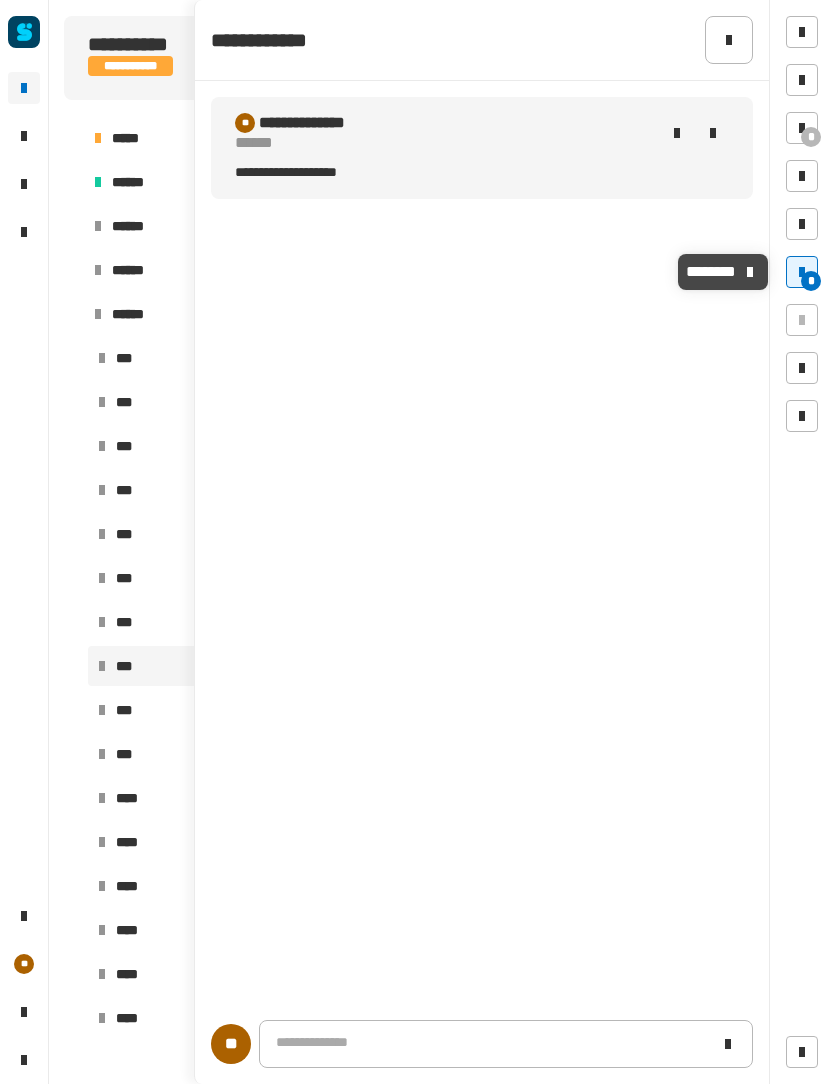 click 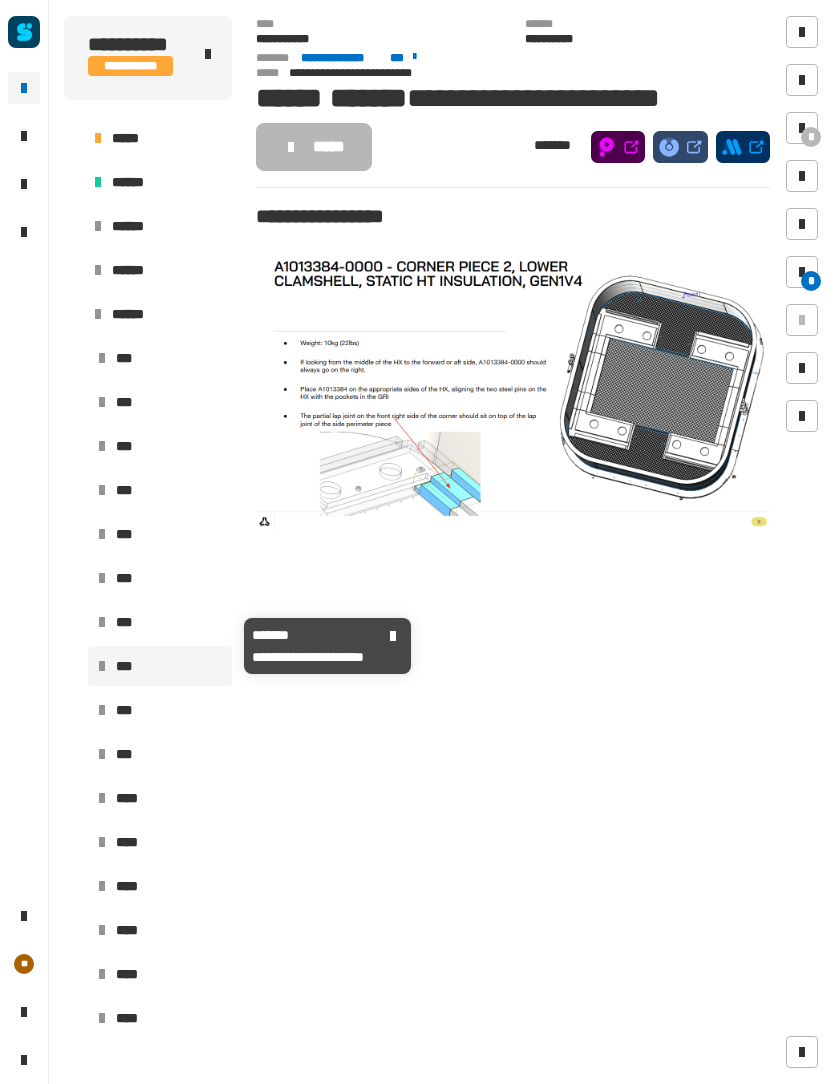 click on "***" at bounding box center [160, 622] 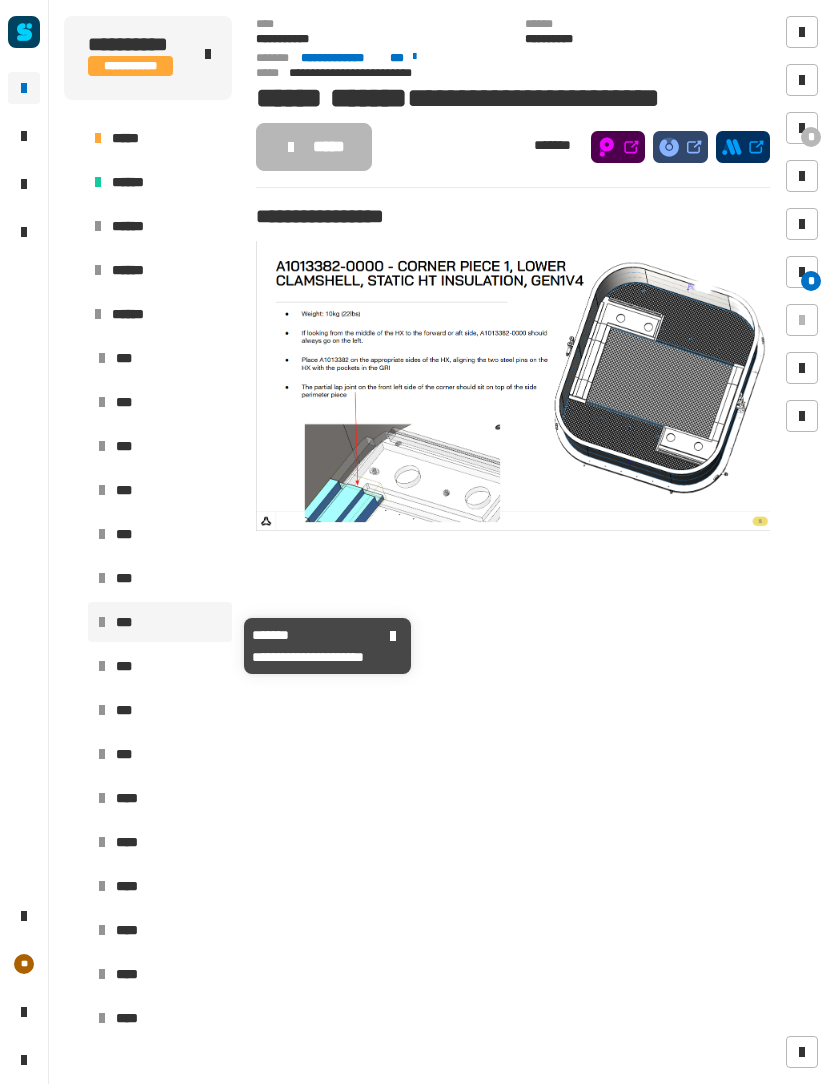 click on "* *" 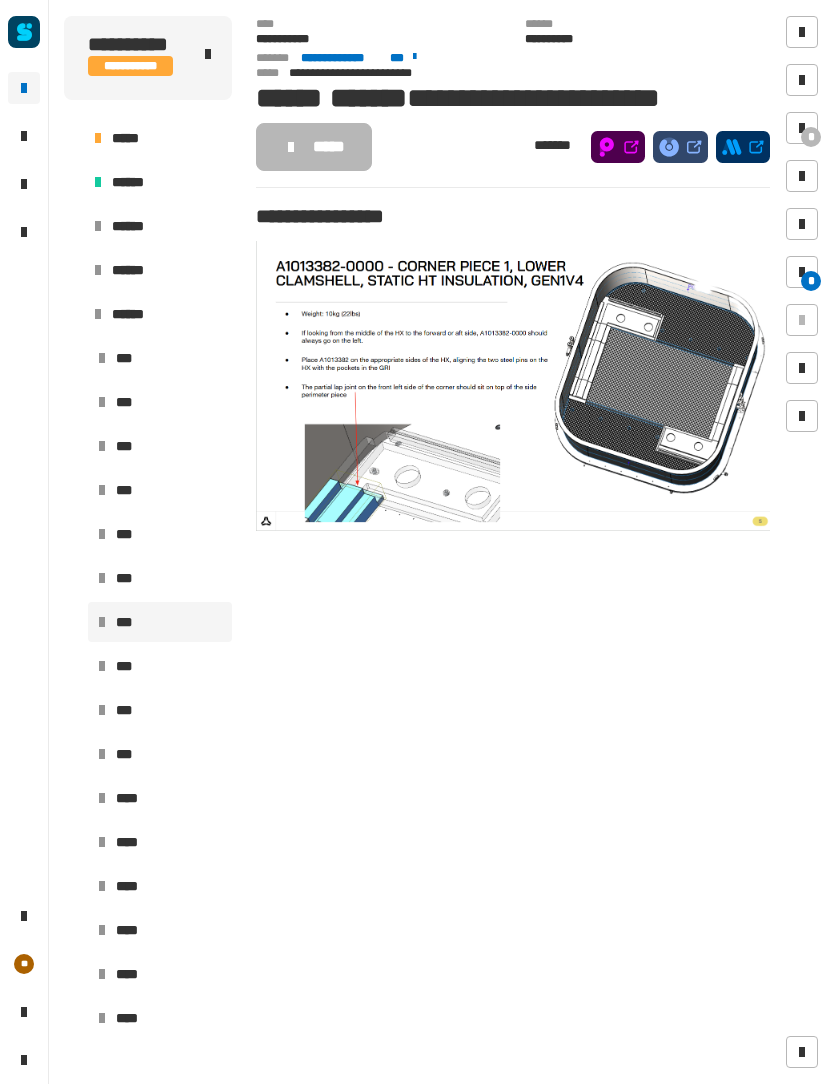 click on "*" at bounding box center (802, 272) 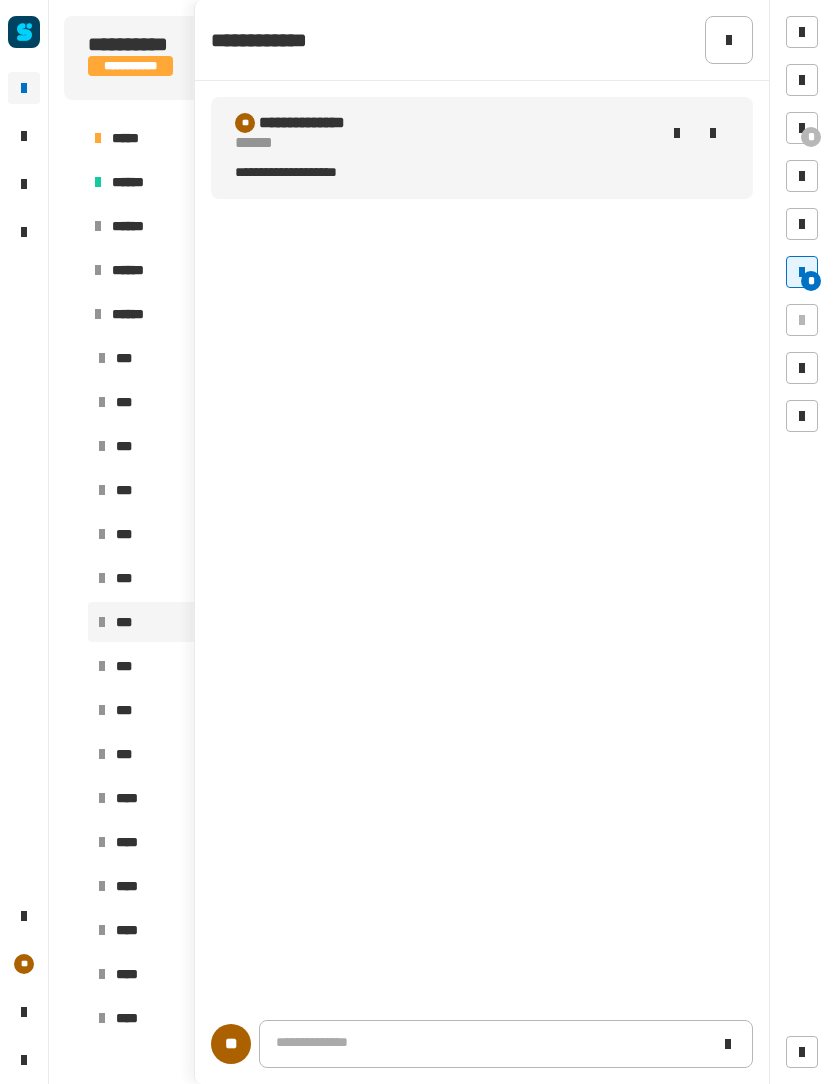 click on "**********" 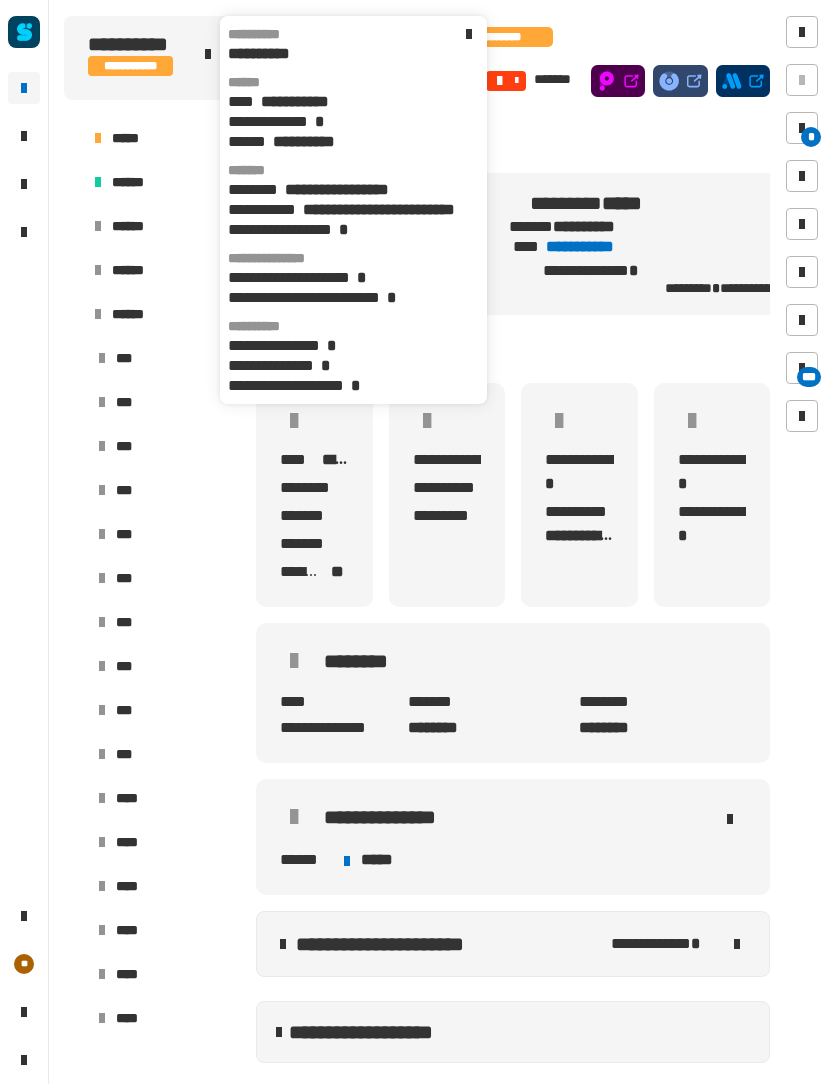 click on "**********" 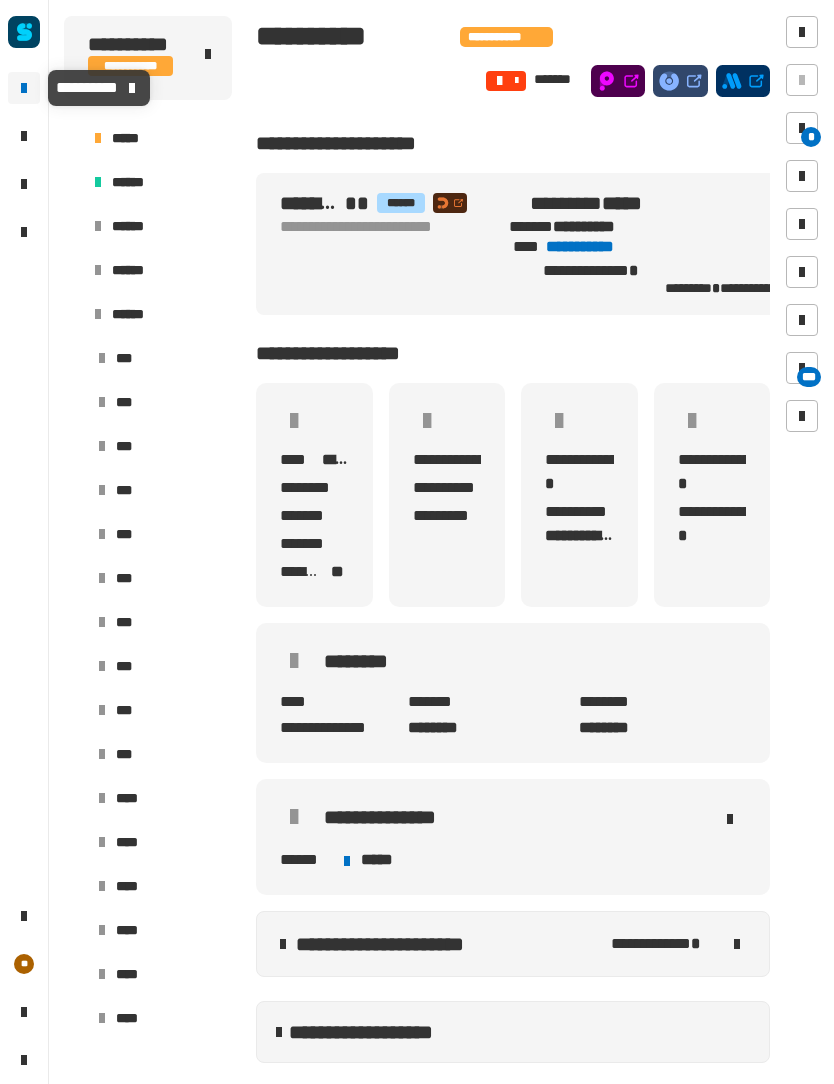 click 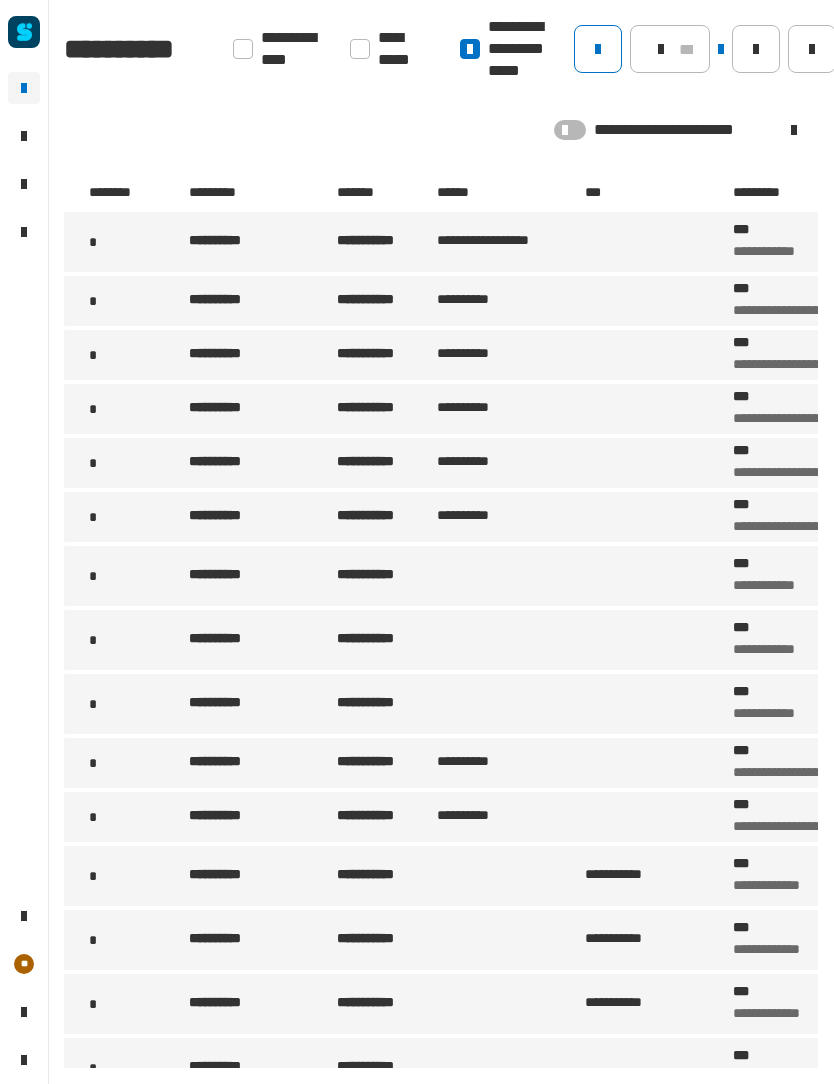 click on "**********" at bounding box center [261, 763] 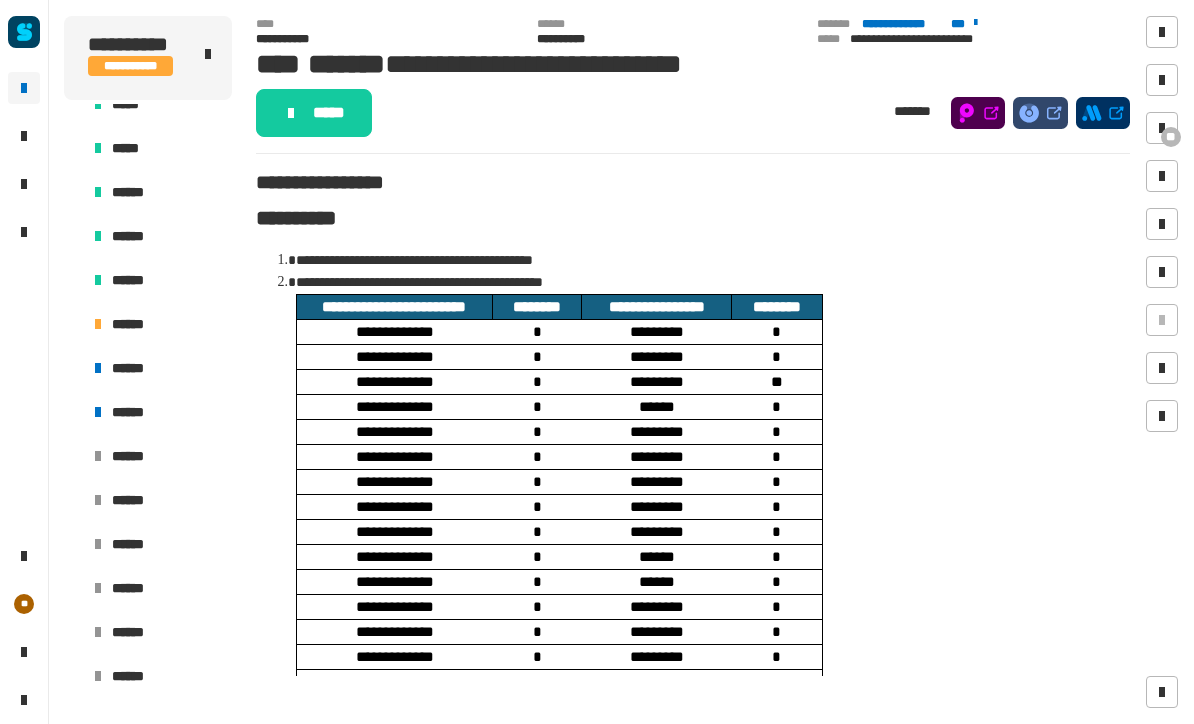 scroll, scrollTop: 525, scrollLeft: 0, axis: vertical 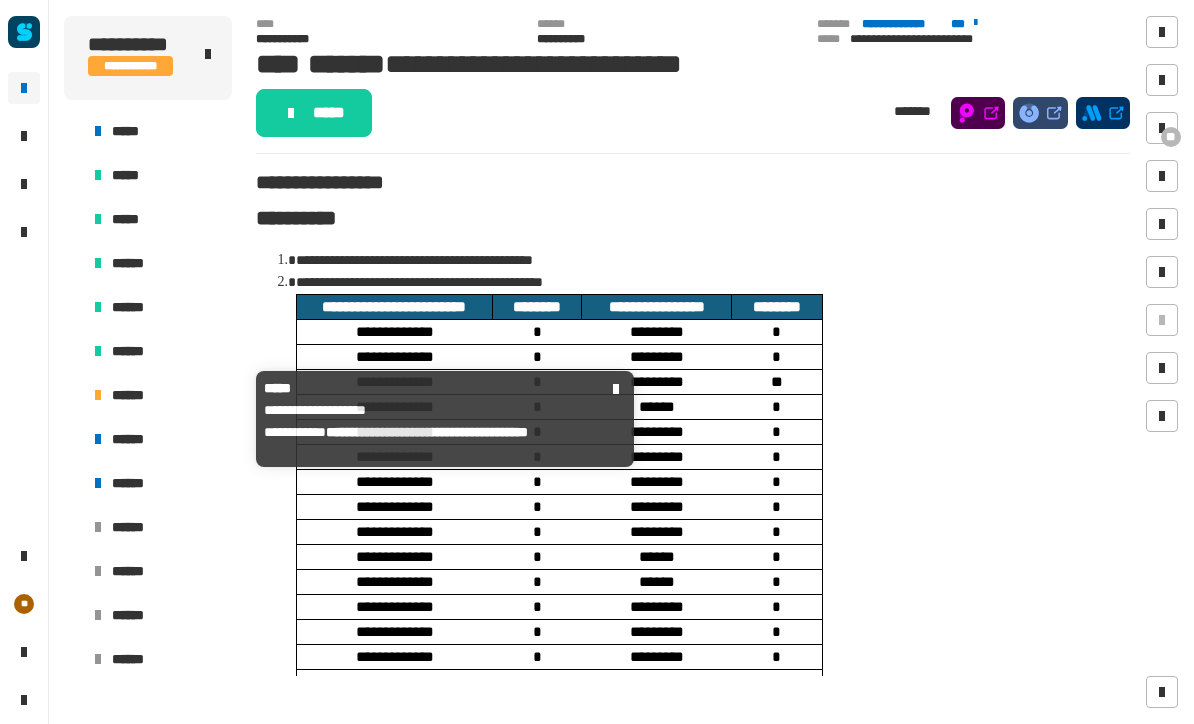 click on "******" at bounding box center [168, 395] 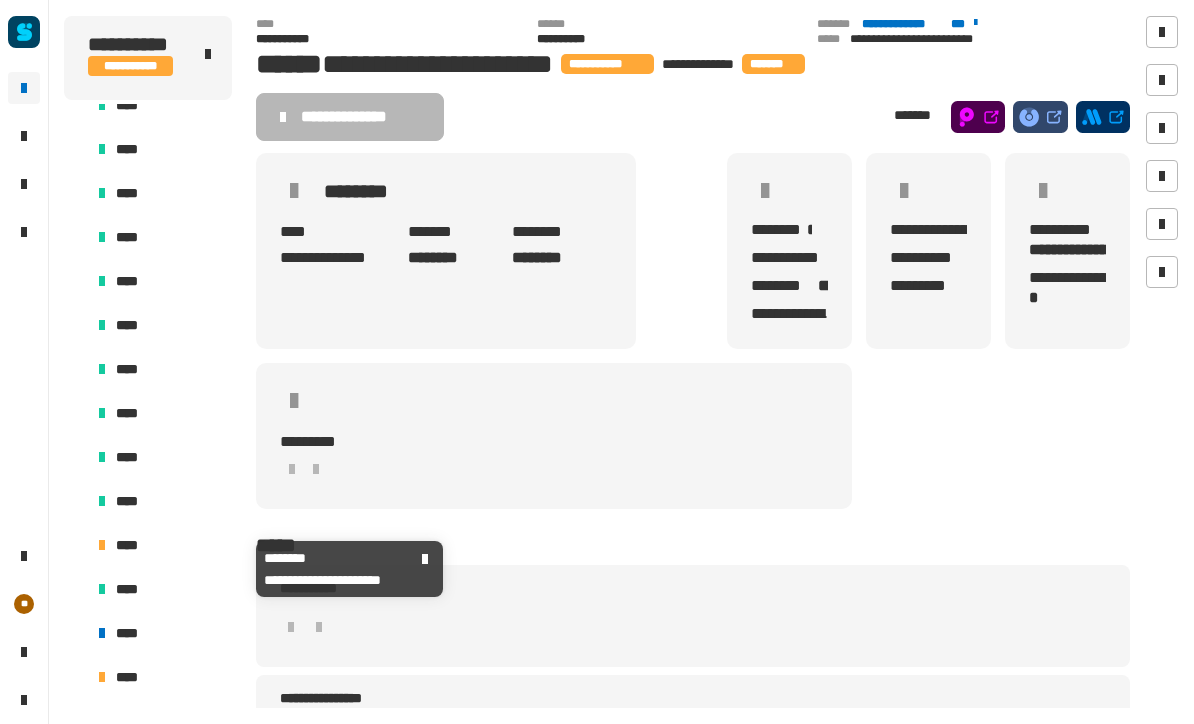 click on "****" at bounding box center (160, 545) 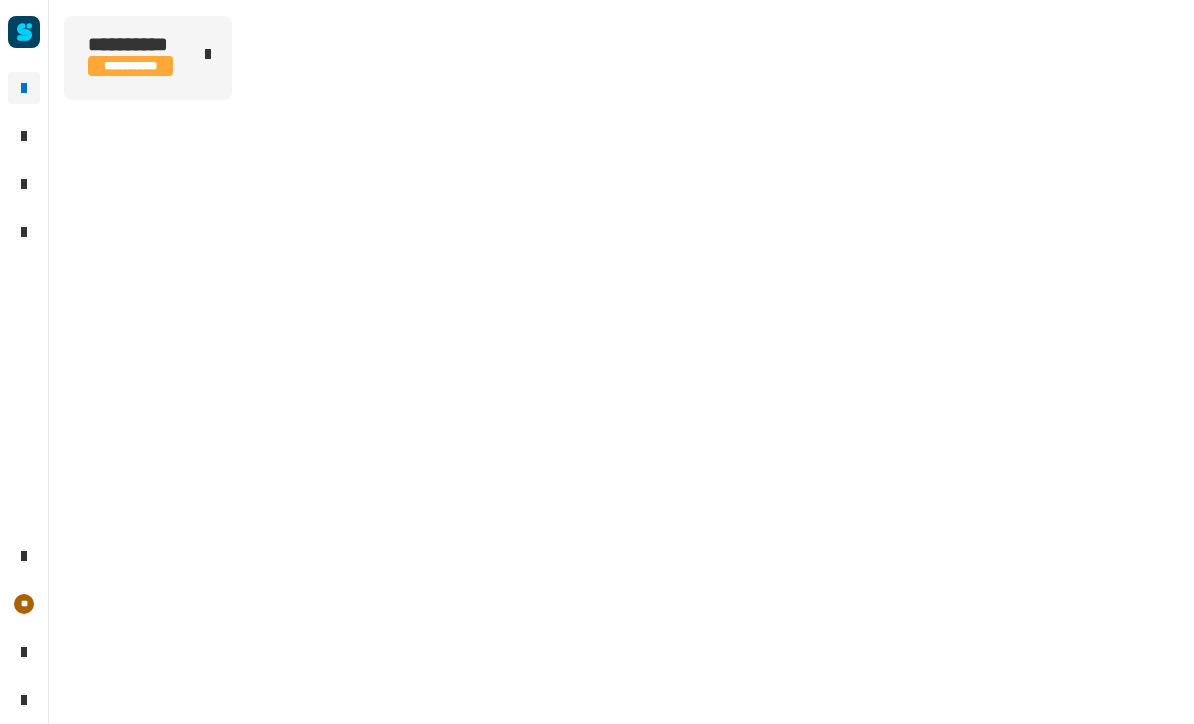 scroll, scrollTop: 2154, scrollLeft: 0, axis: vertical 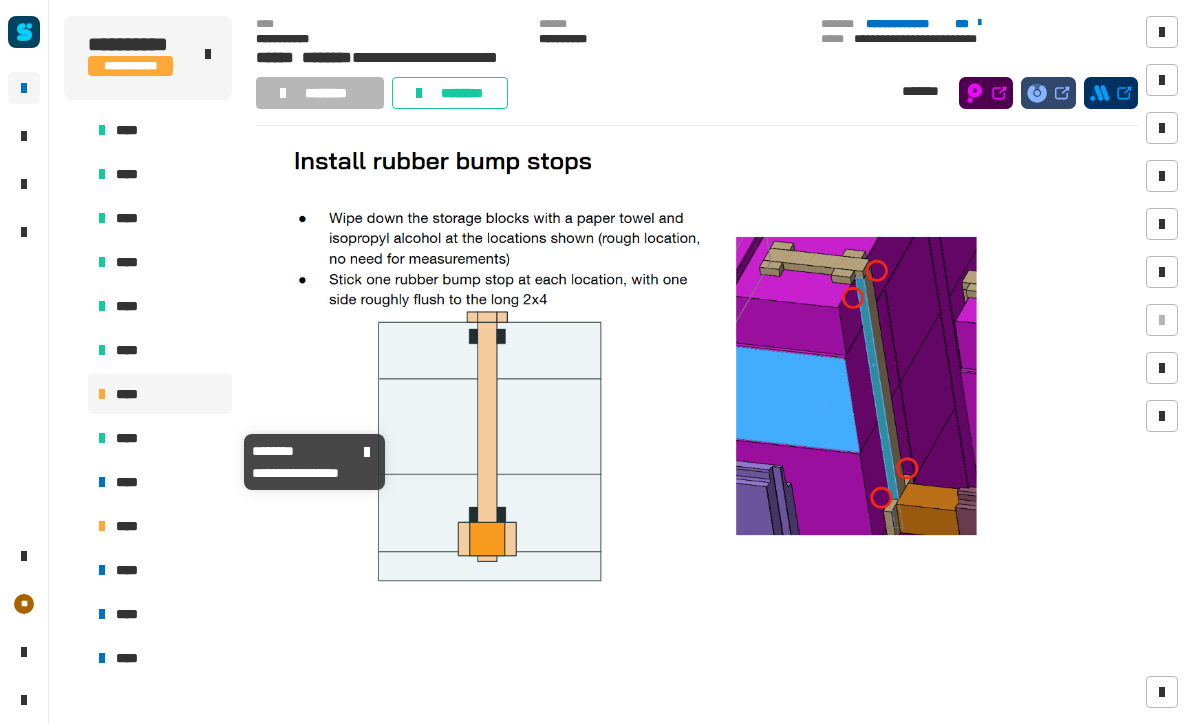 click on "****" at bounding box center [160, 438] 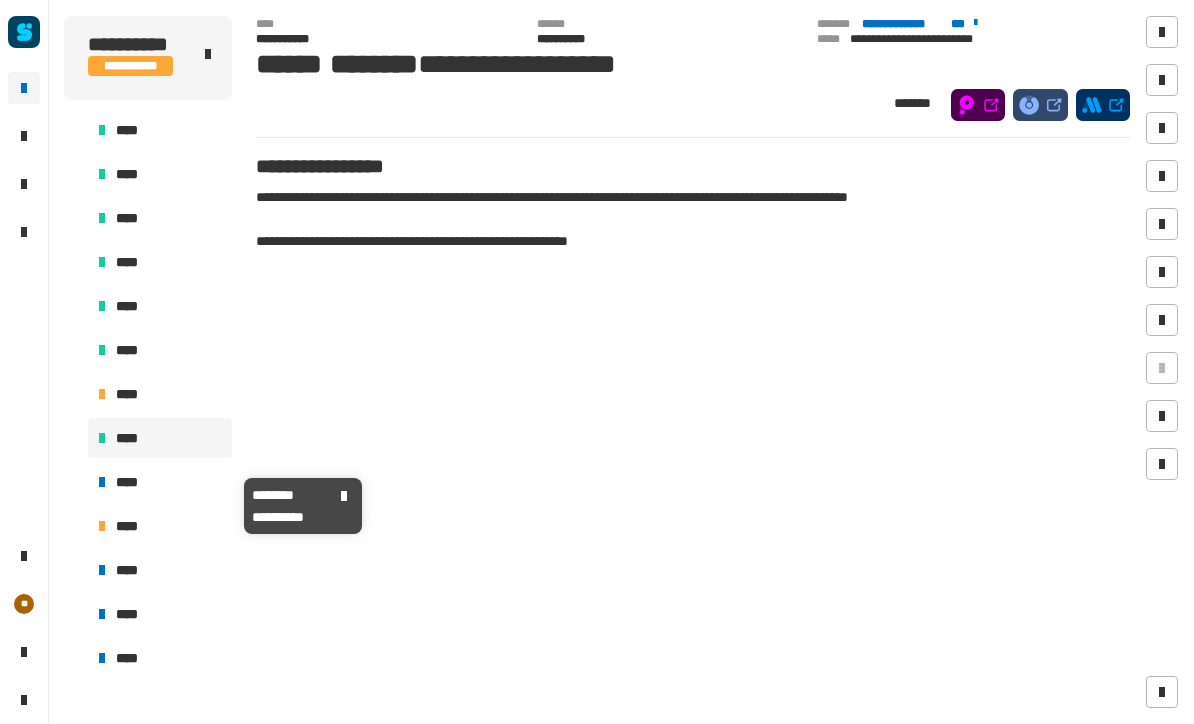 click on "****" at bounding box center (160, 482) 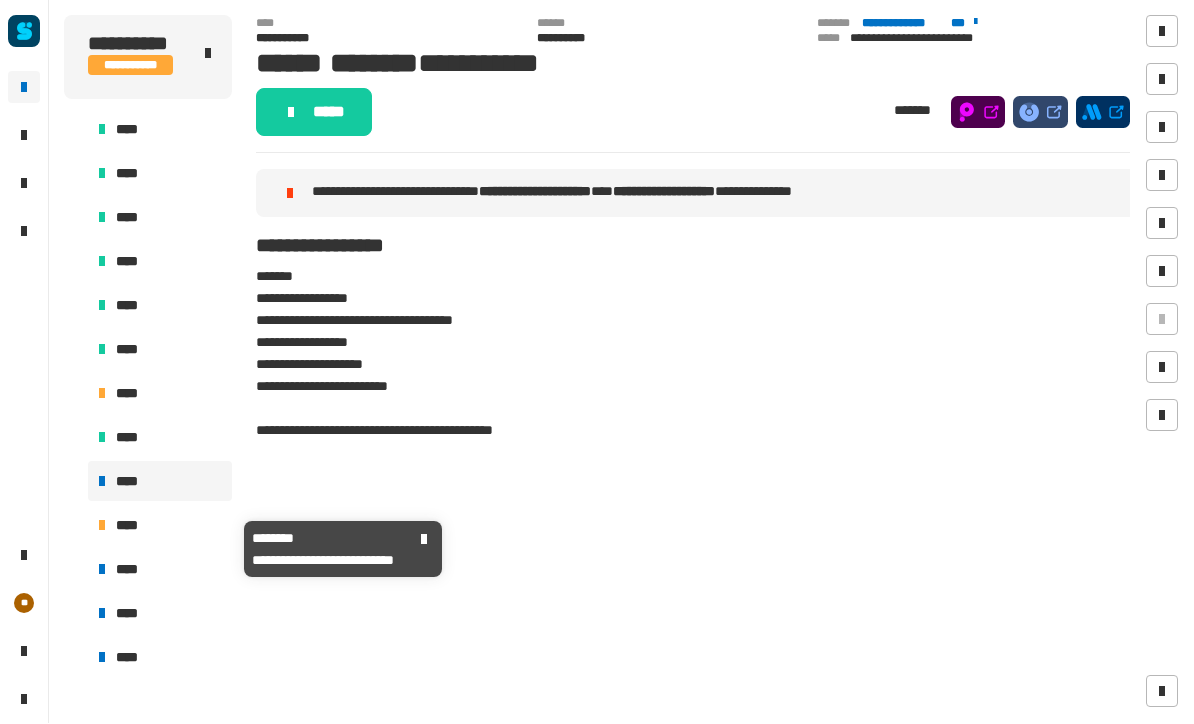 click on "****" at bounding box center [160, 526] 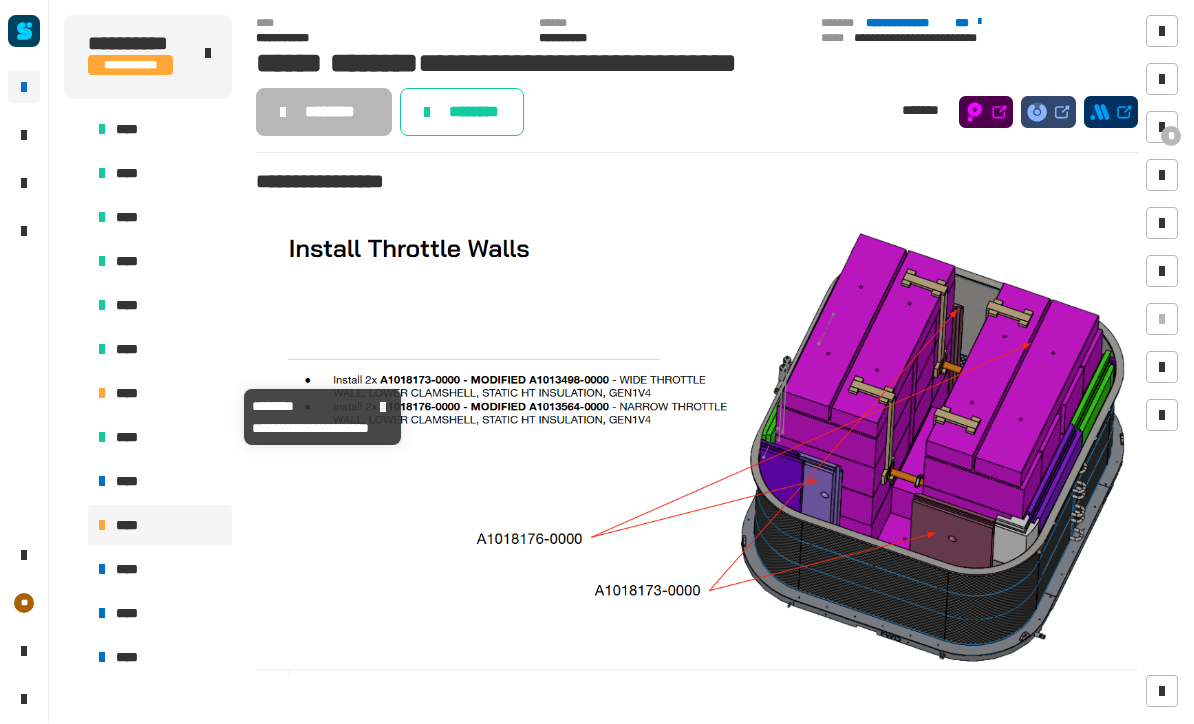 scroll, scrollTop: 0, scrollLeft: 0, axis: both 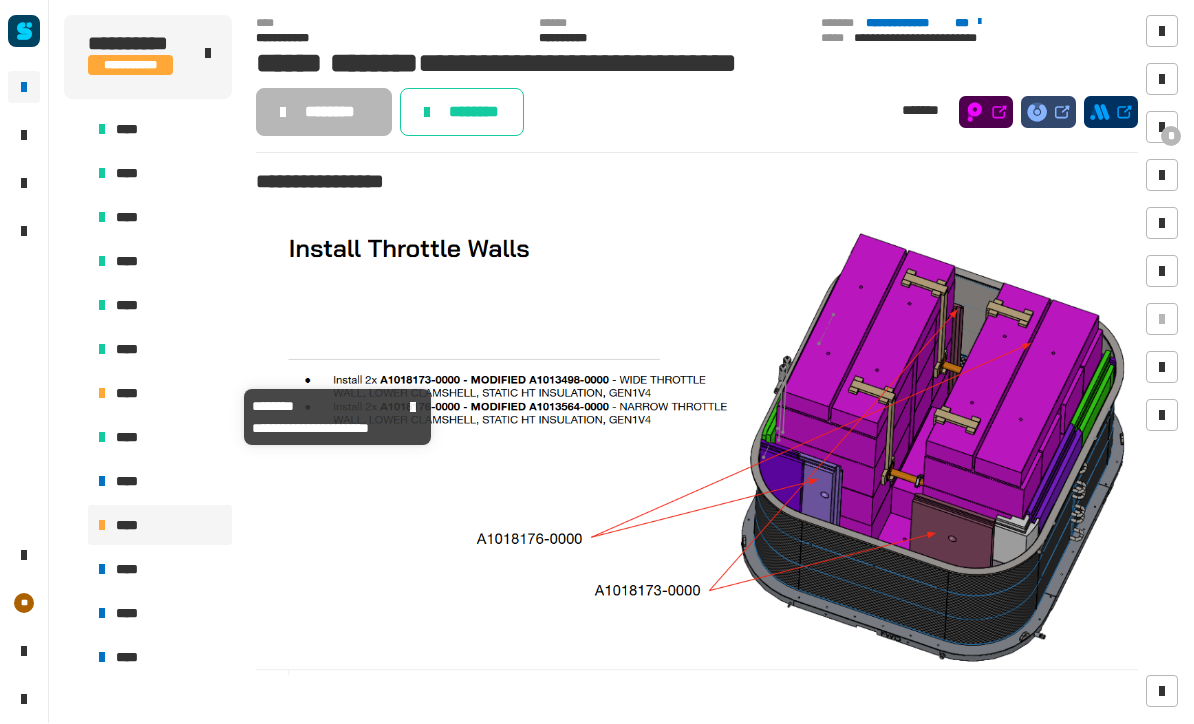 click on "****" at bounding box center (160, 394) 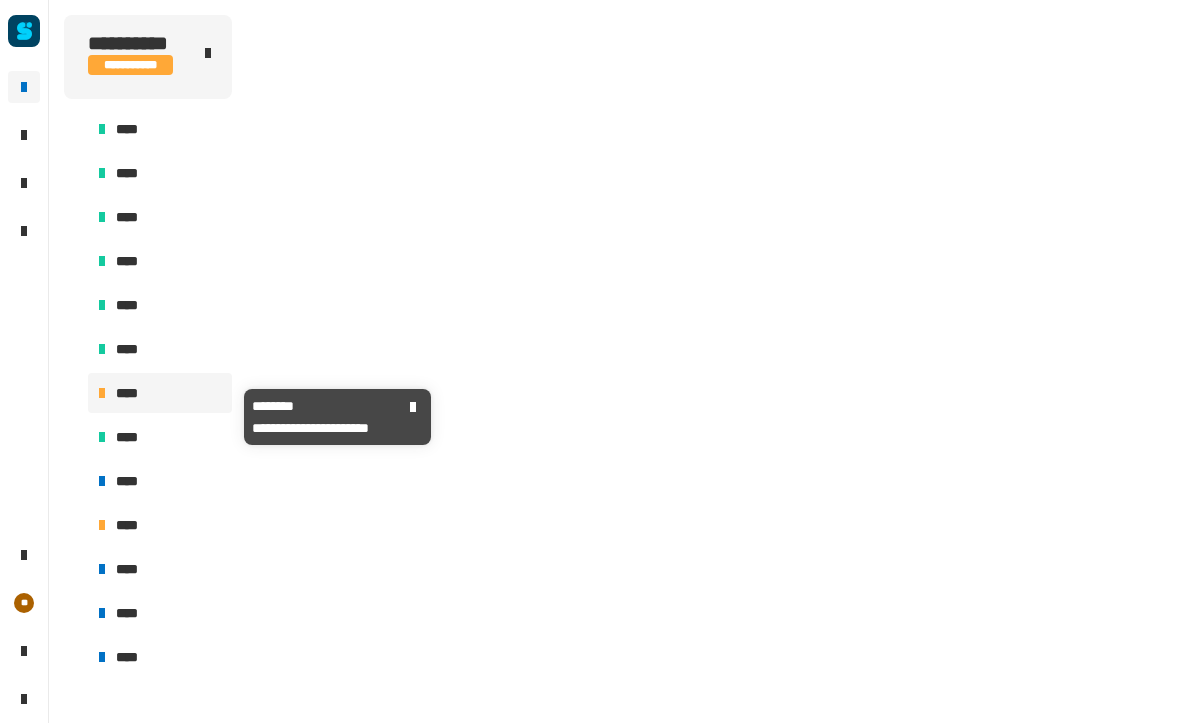 click on "****" at bounding box center [160, 394] 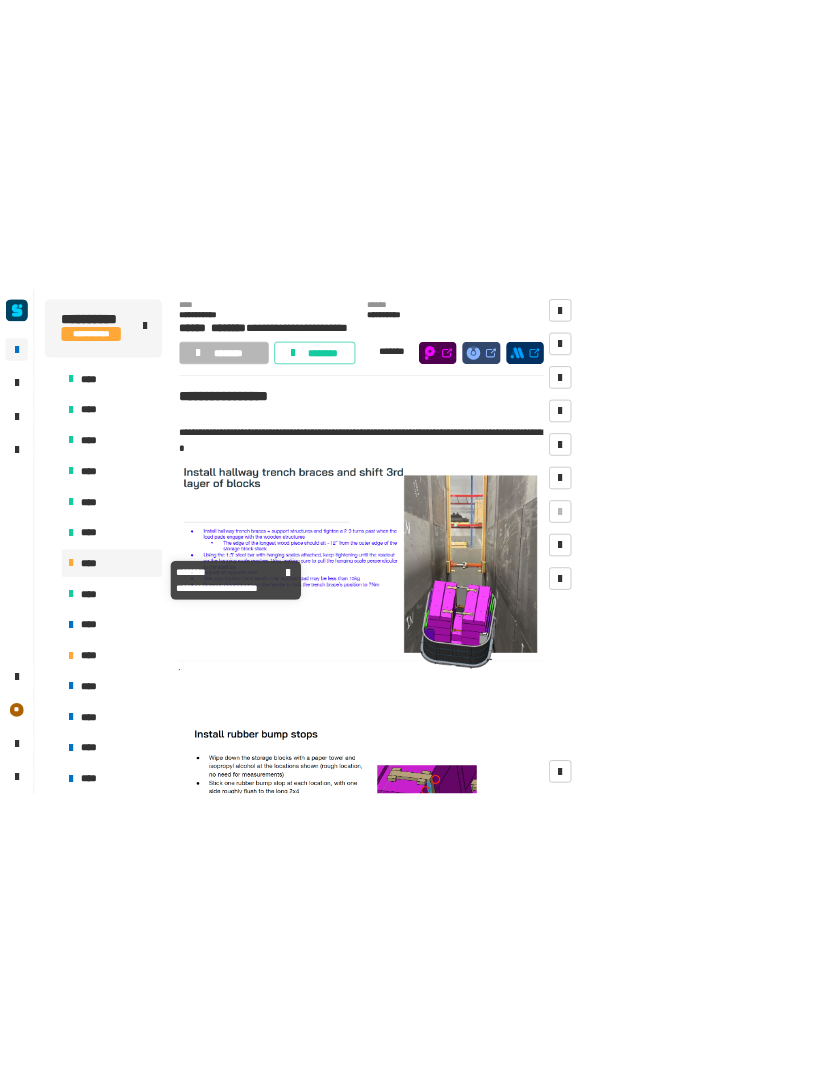 scroll, scrollTop: 15, scrollLeft: 0, axis: vertical 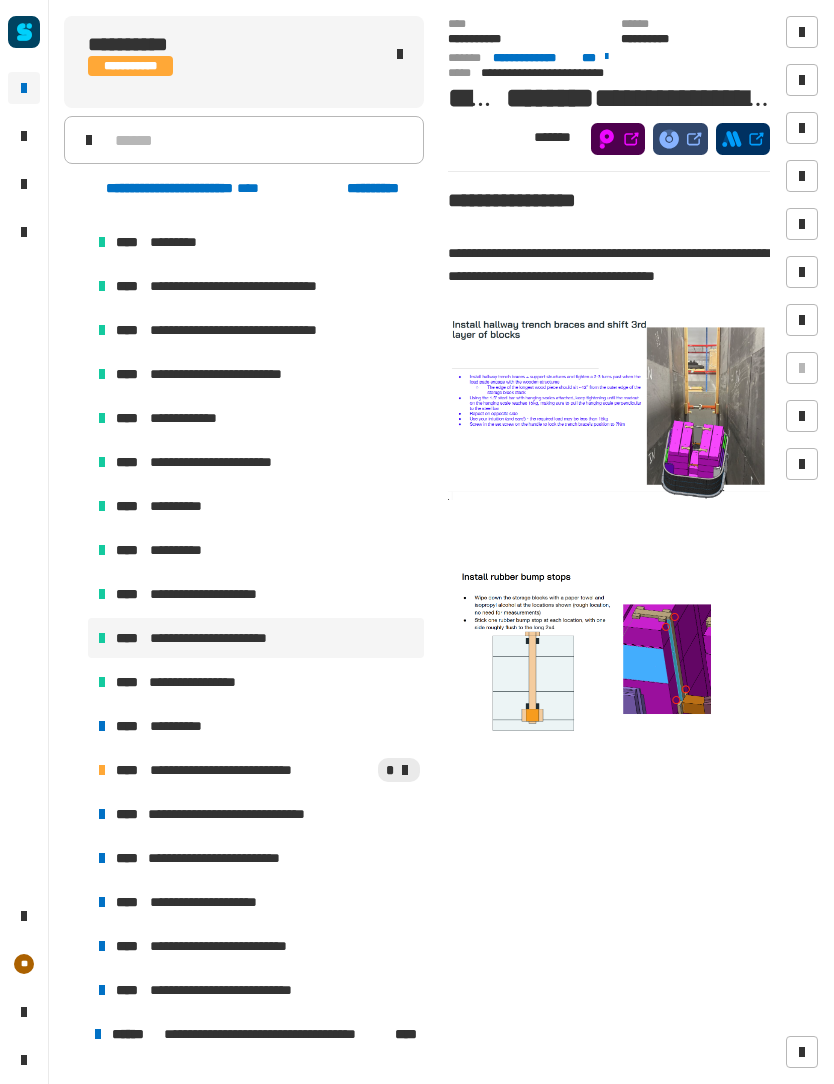 click on "**********" at bounding box center (256, 726) 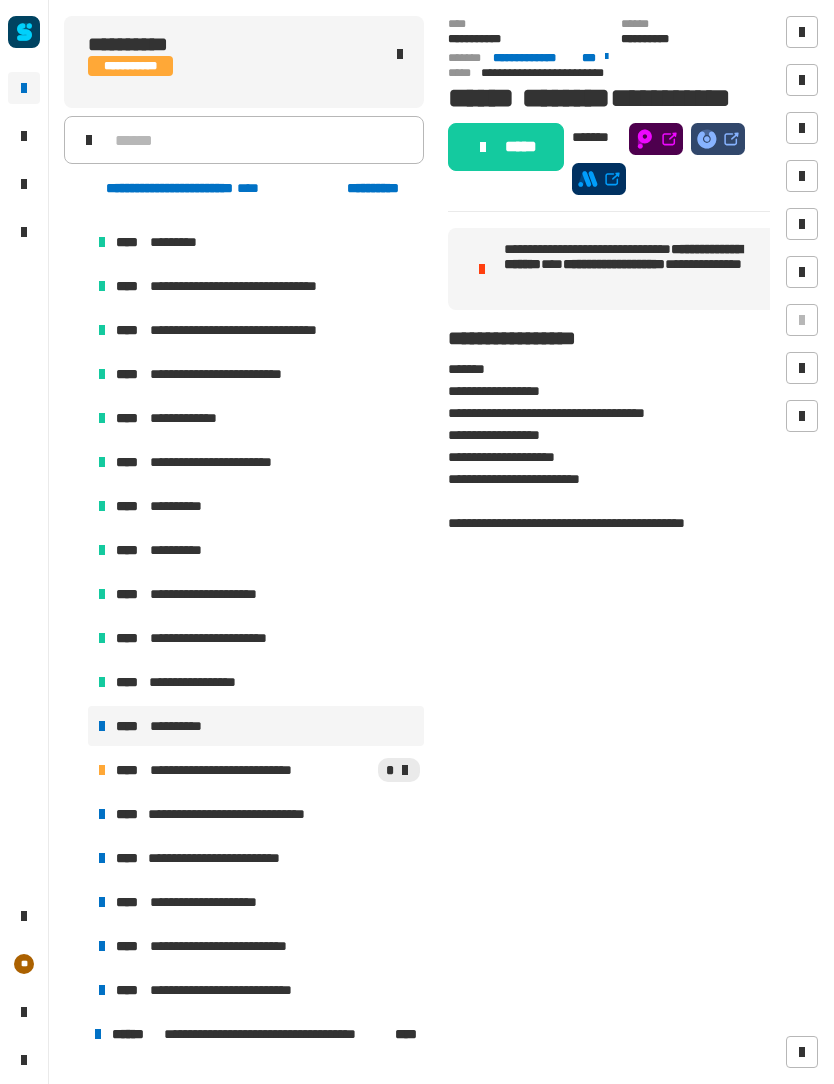 click on "**** [NAME] [NAME] ****" at bounding box center (256, 770) 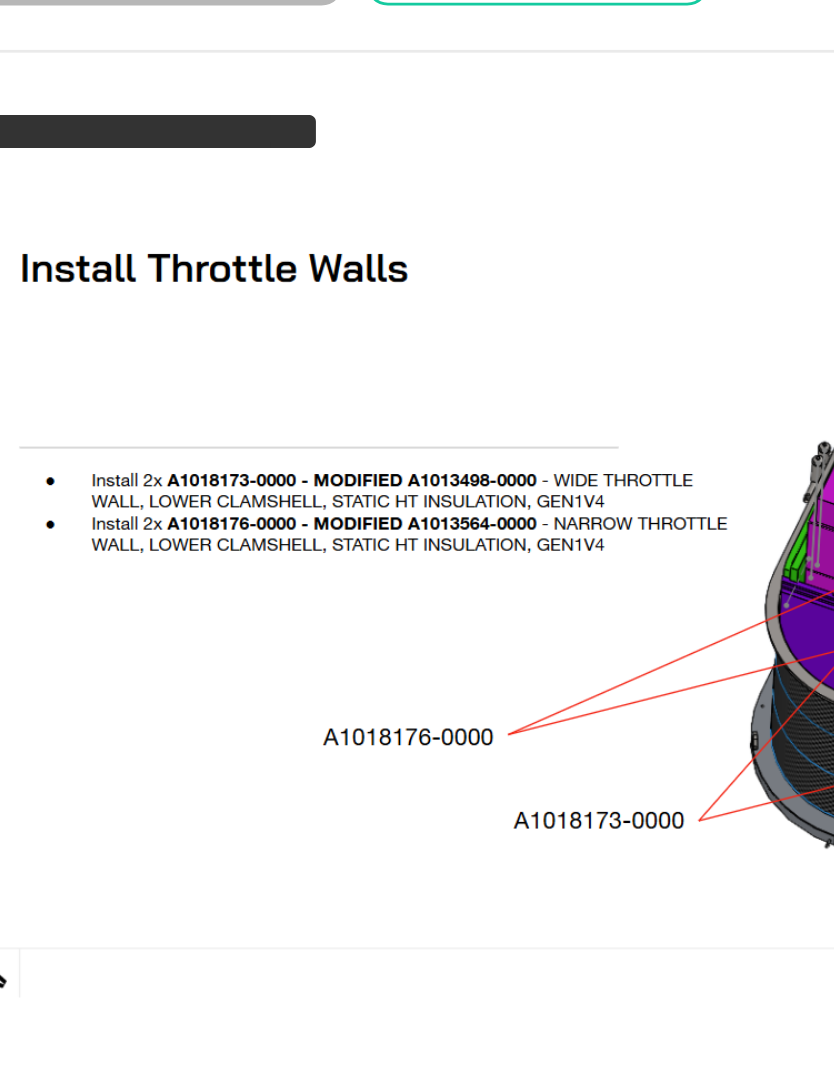 click at bounding box center [513, 385] 